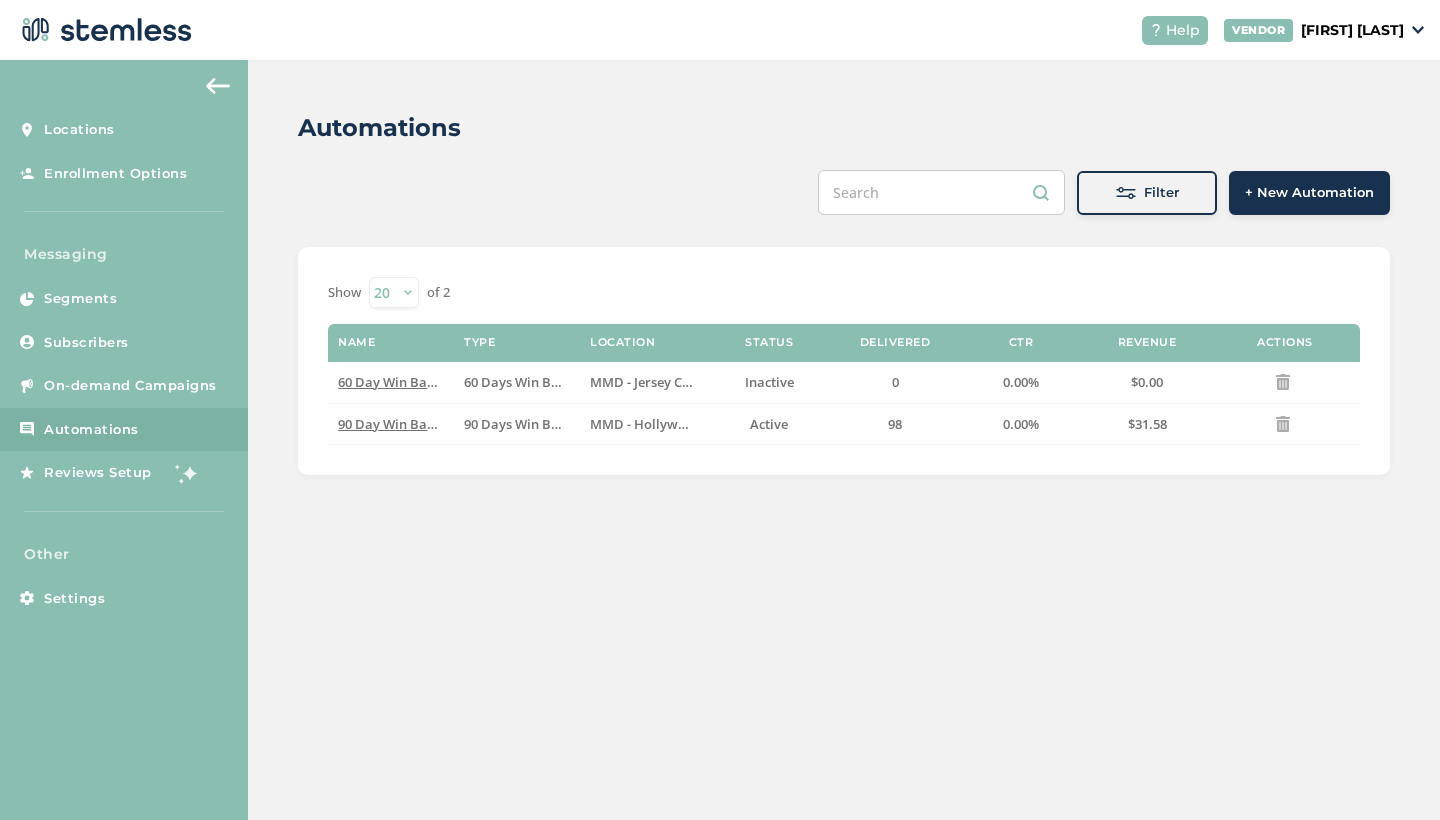 scroll, scrollTop: 0, scrollLeft: 0, axis: both 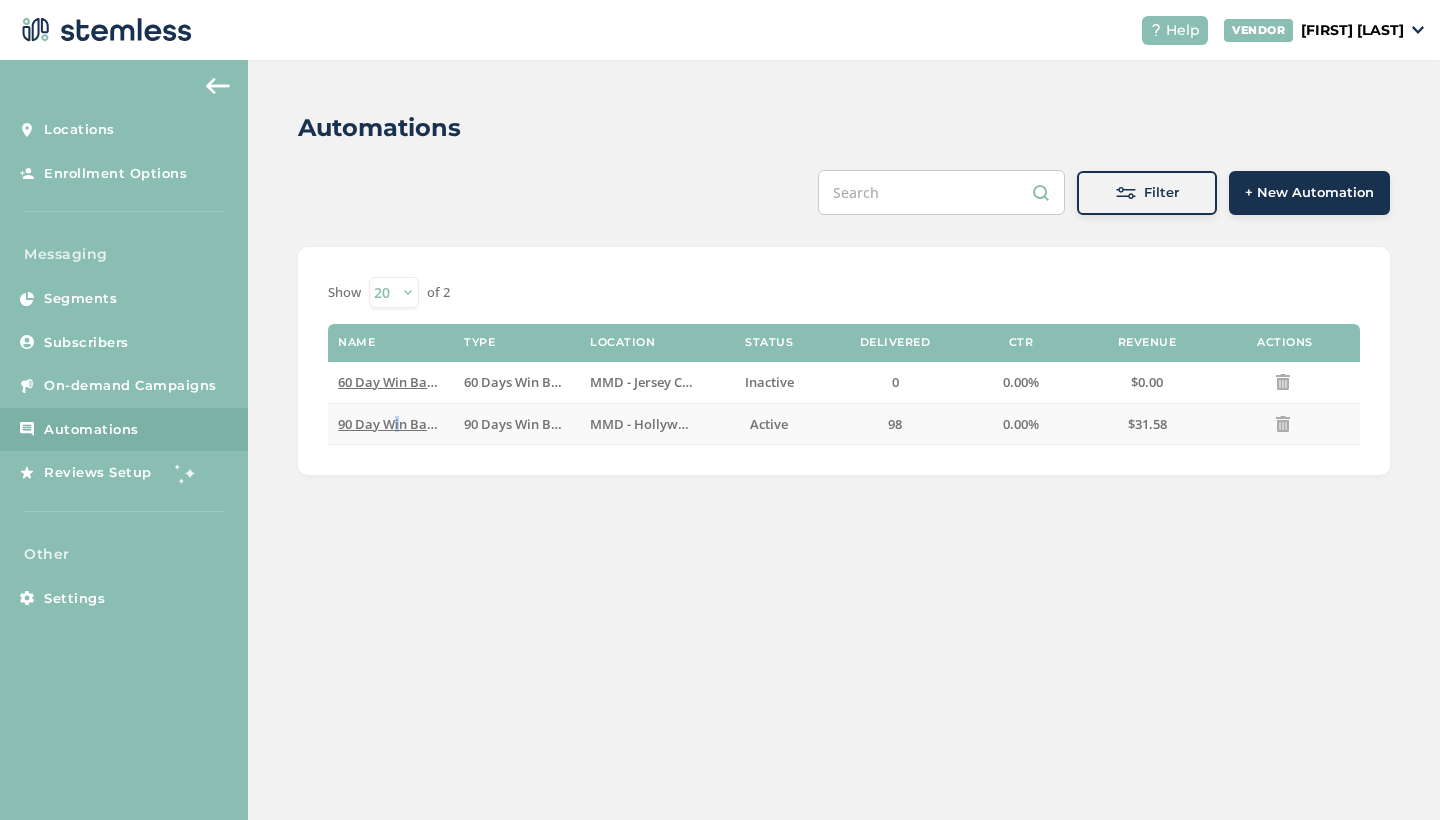 click on "90 Day Win Back Hollywood" at bounding box center (424, 424) 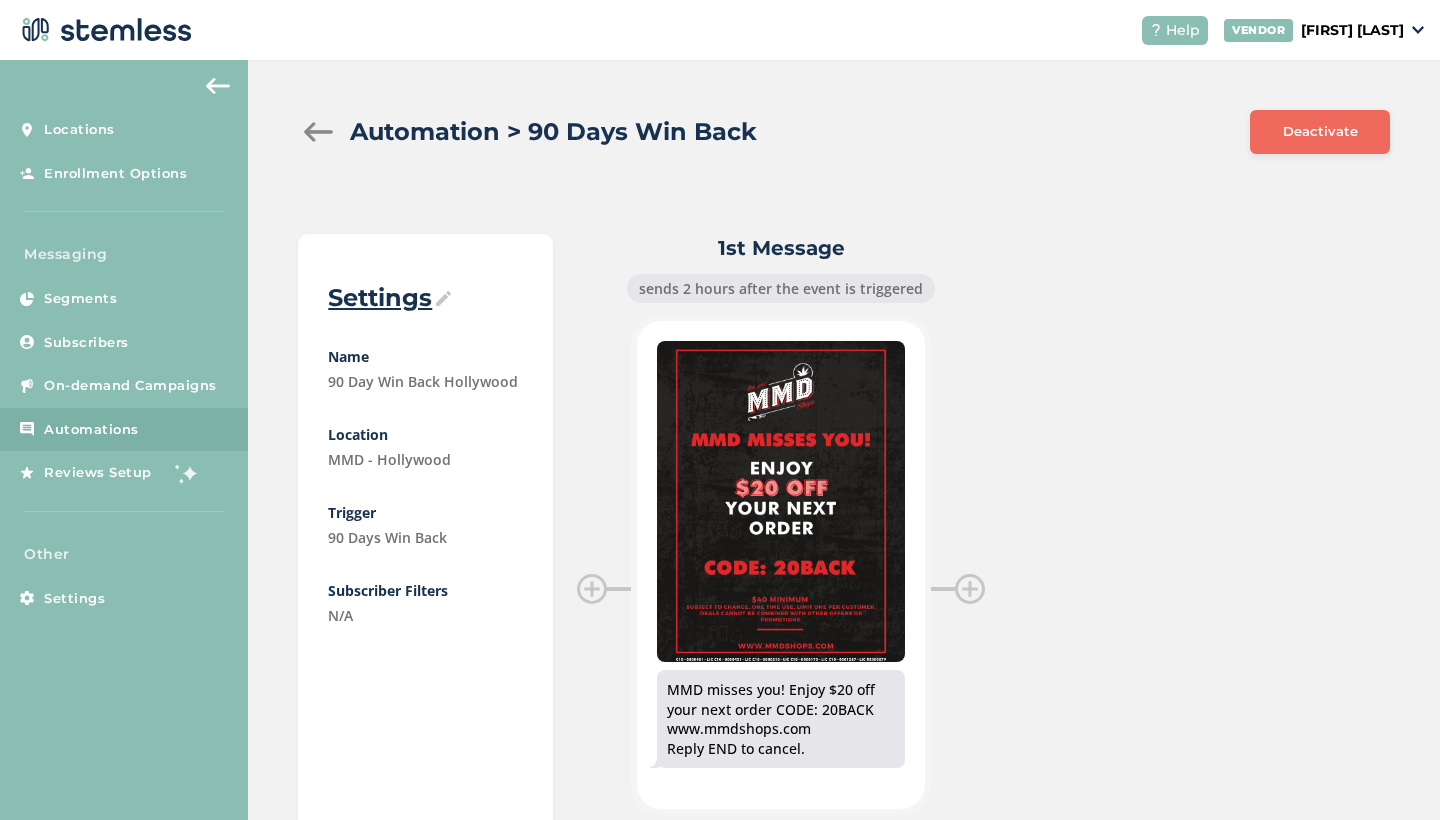 click at bounding box center (318, 132) 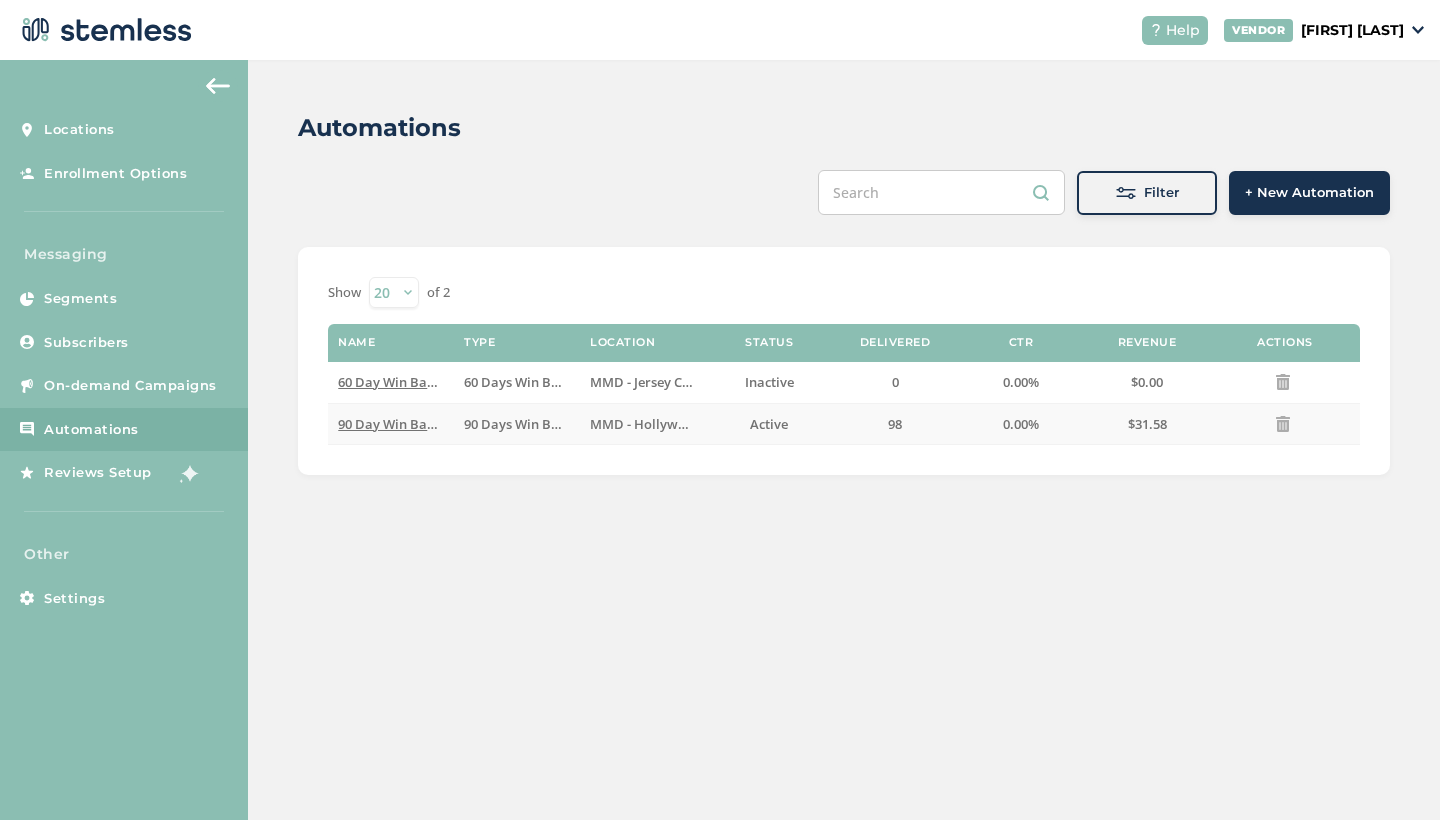 click on "90 Day Win Back Hollywood" at bounding box center (424, 424) 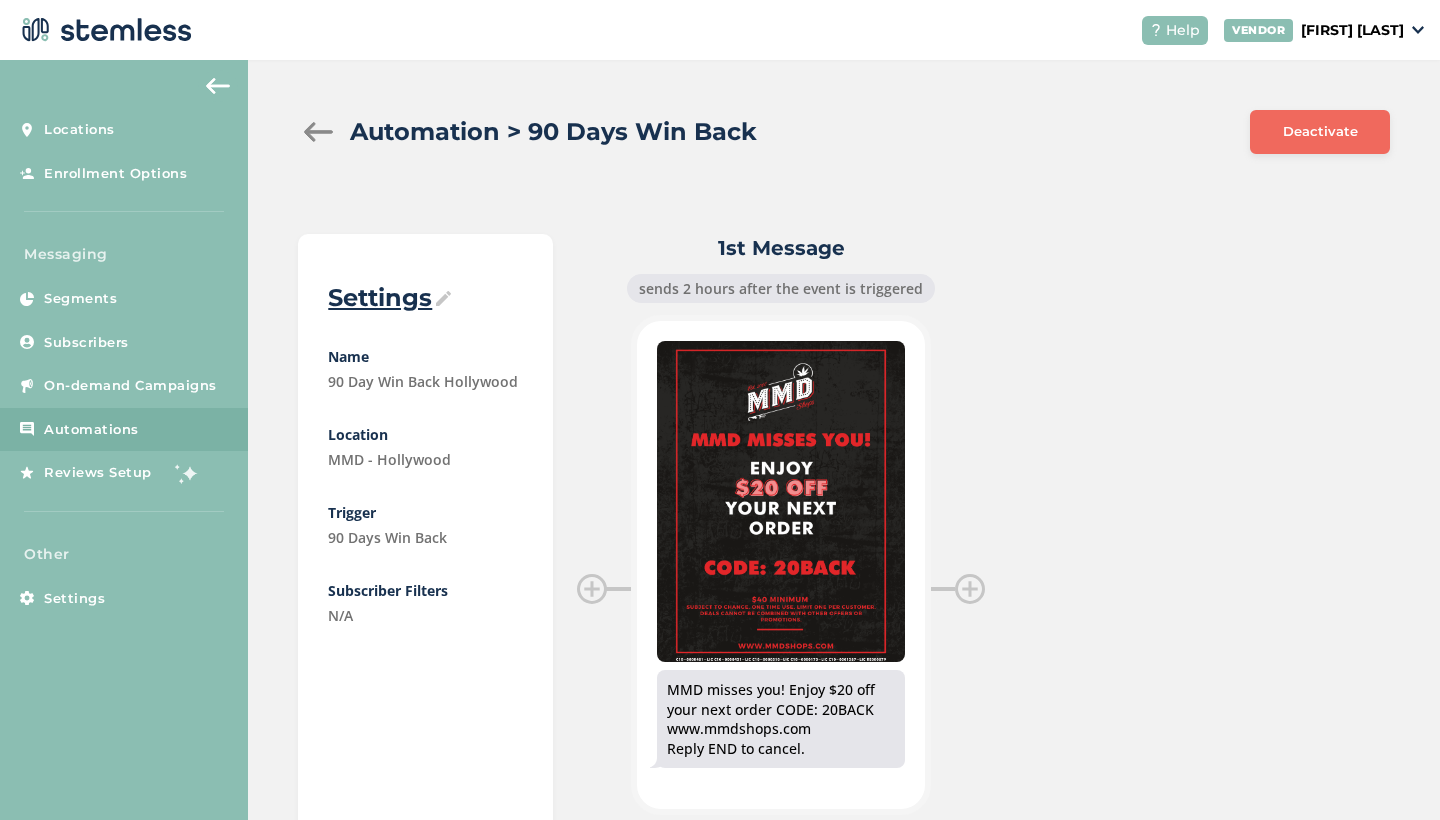 scroll, scrollTop: 0, scrollLeft: 0, axis: both 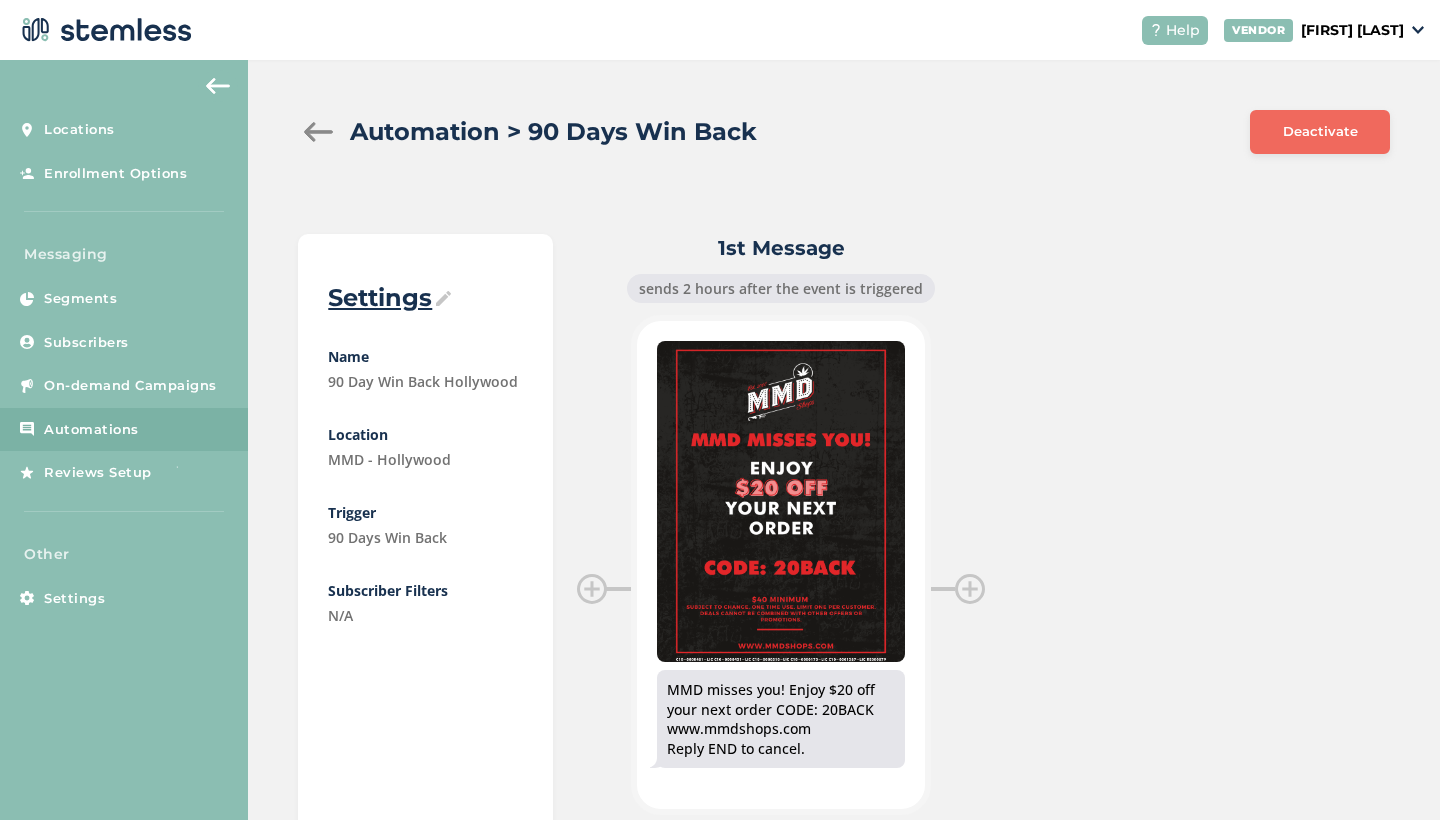 click at bounding box center [318, 132] 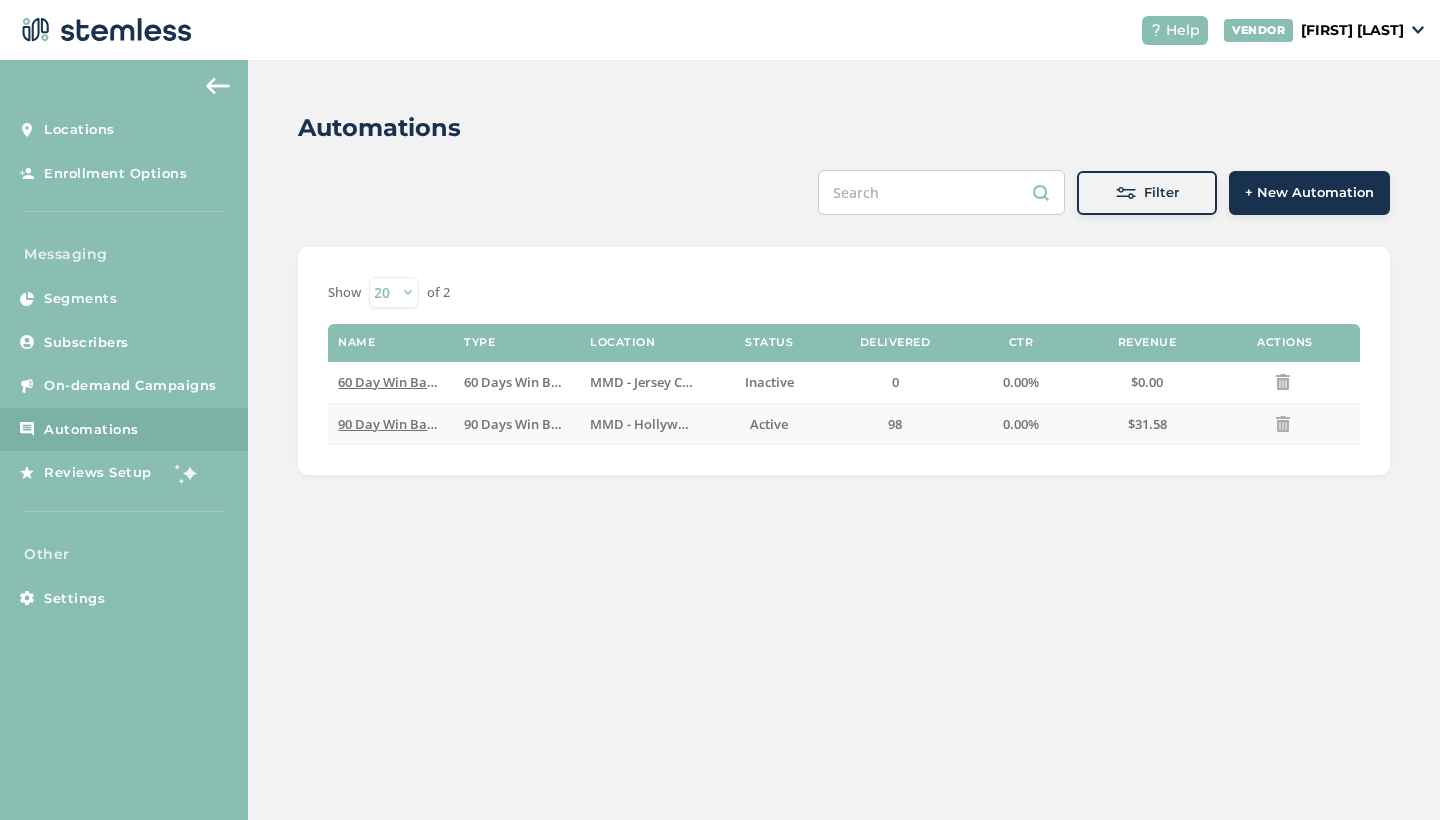 click on "90 Day Win Back Hollywood" at bounding box center [424, 424] 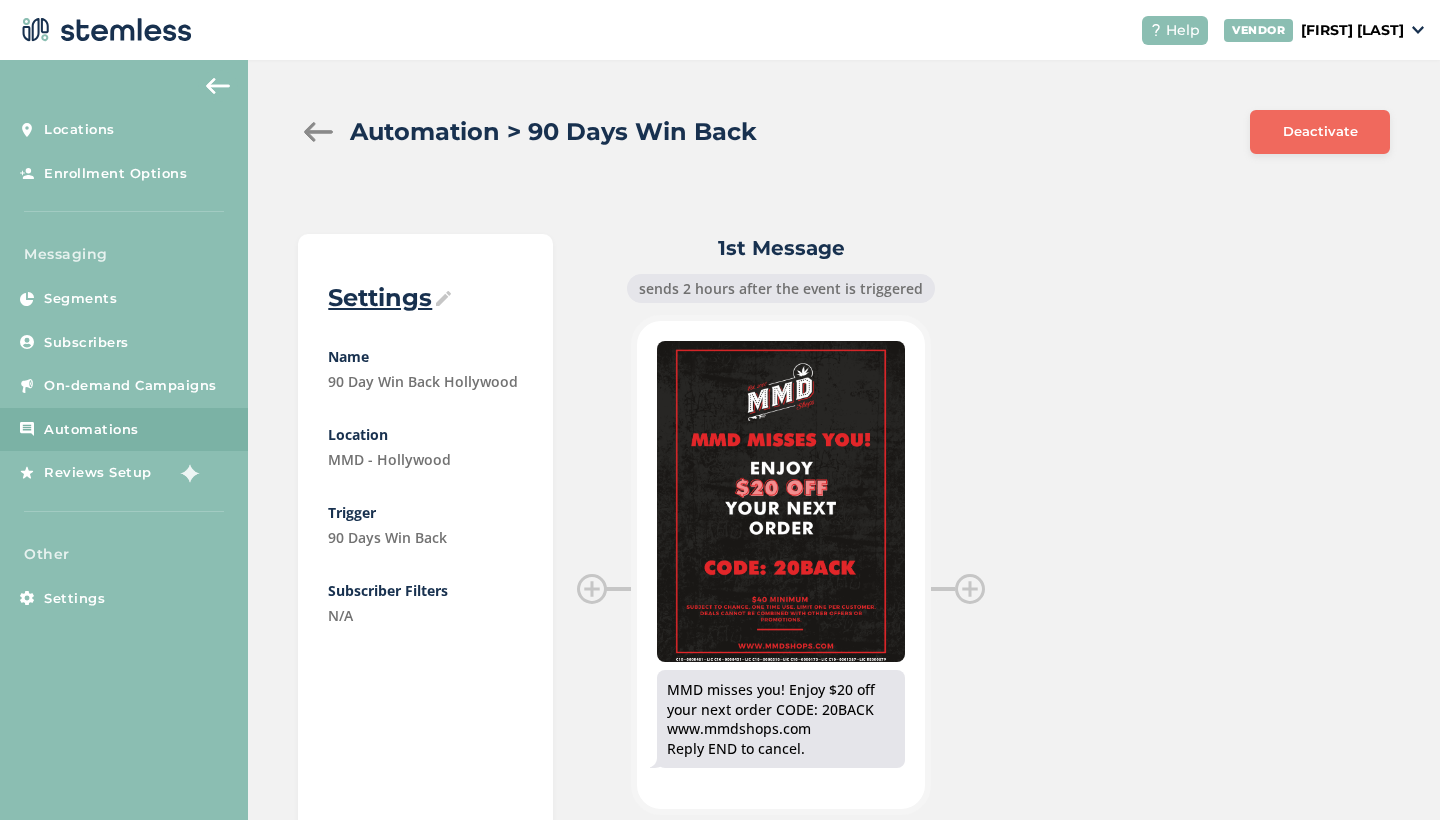 click at bounding box center [318, 132] 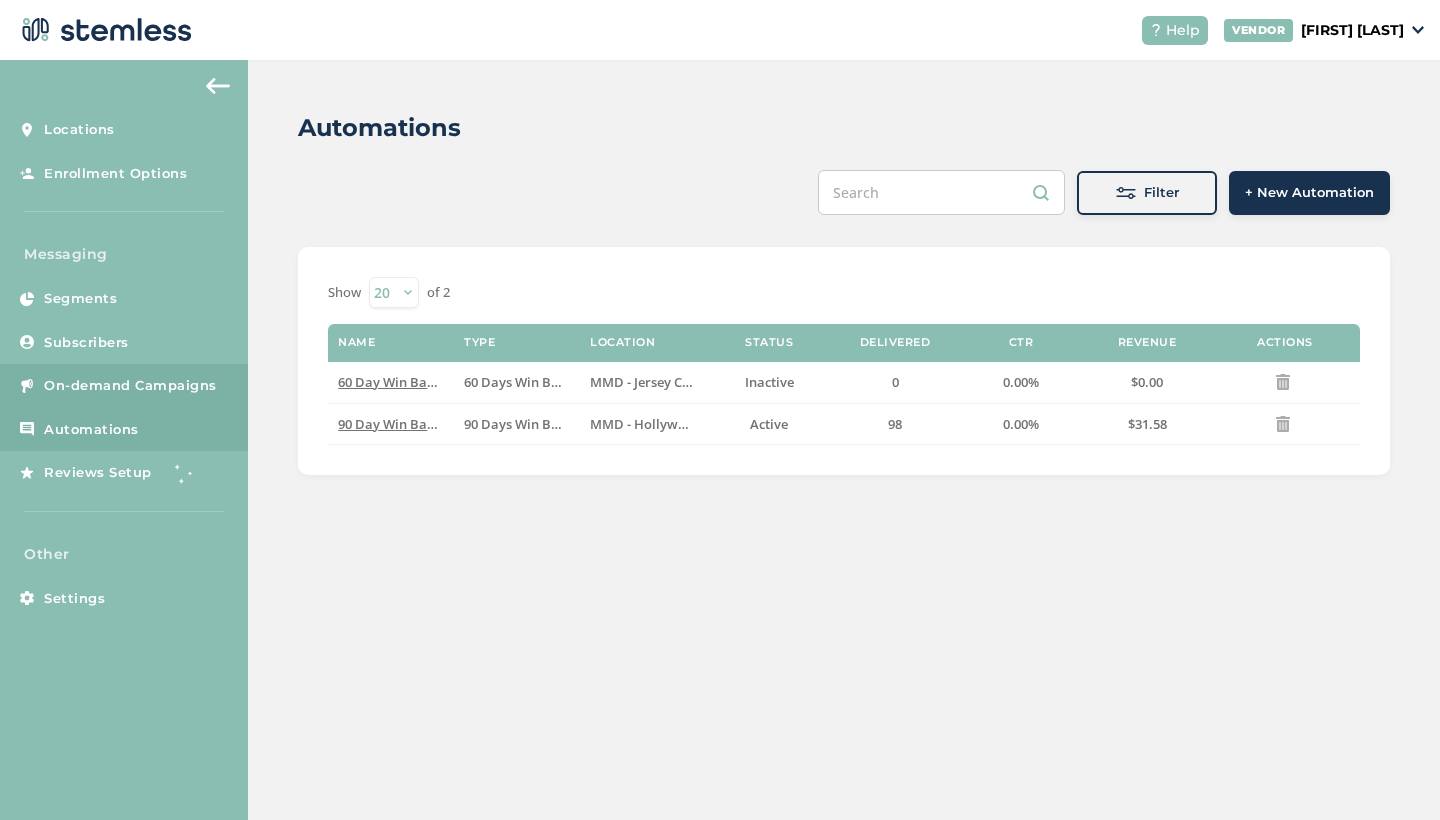click on "On-demand Campaigns" at bounding box center [130, 386] 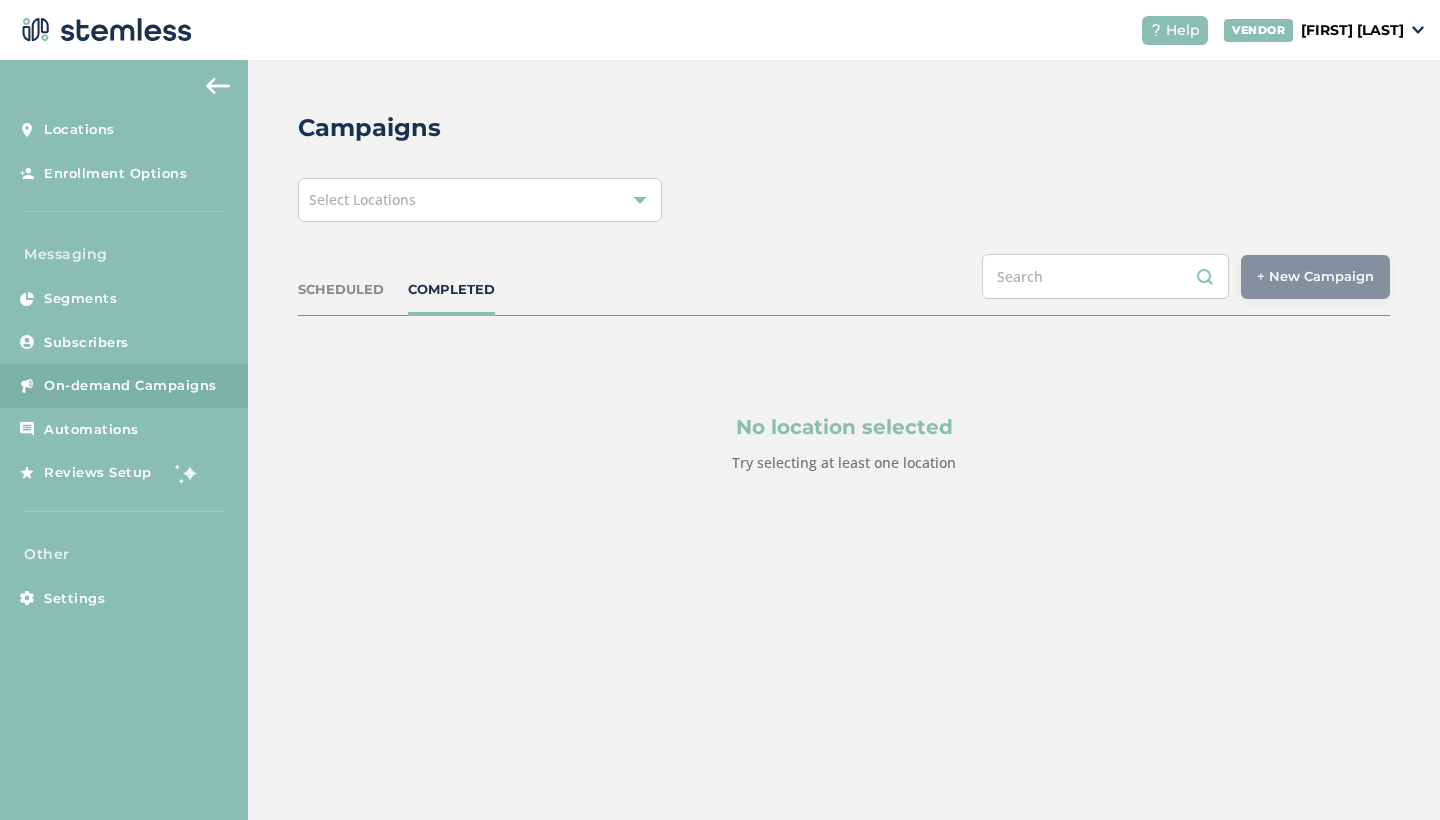 click at bounding box center (640, 200) 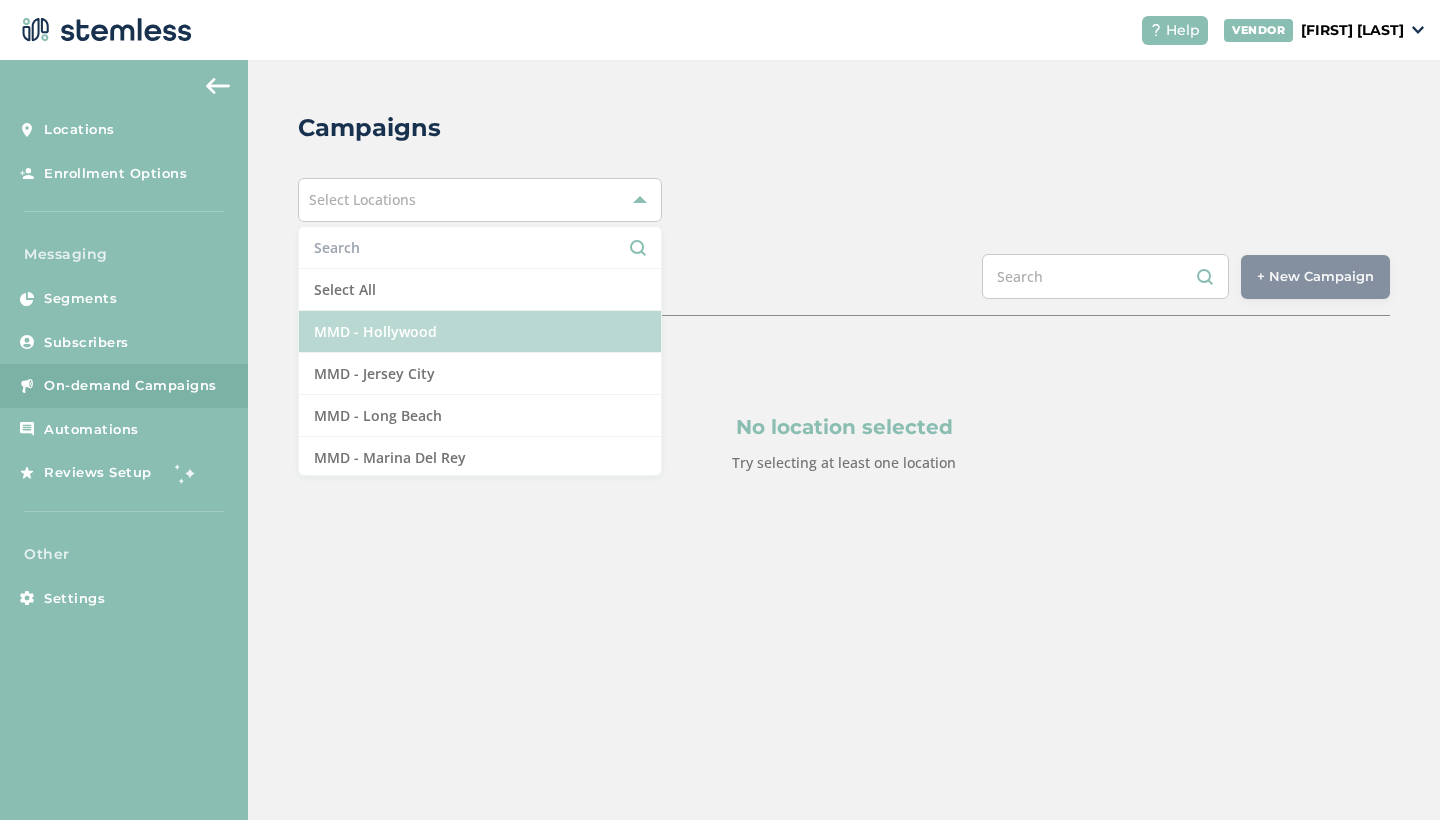 click on "MMD - Hollywood" at bounding box center (480, 332) 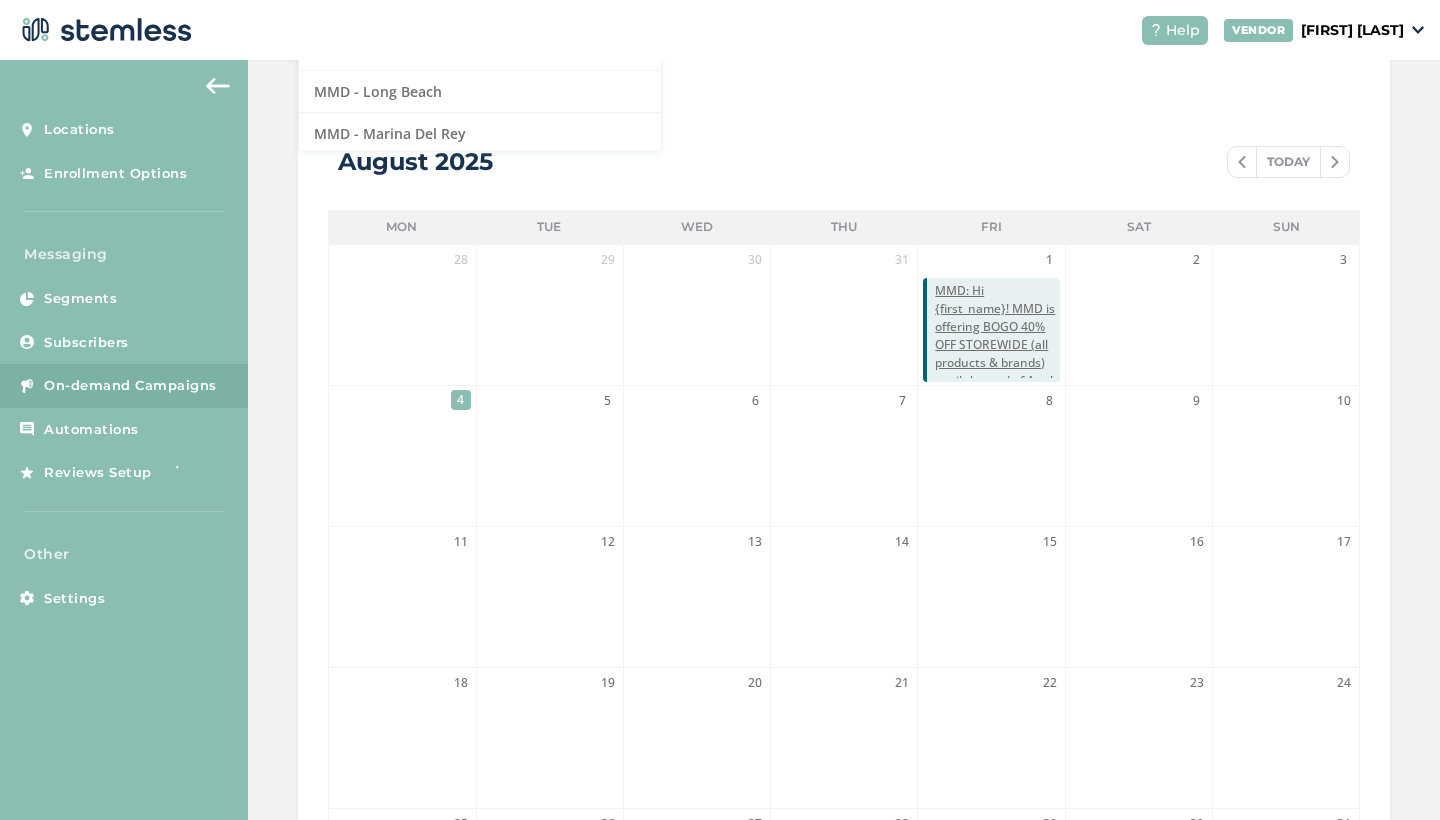 scroll, scrollTop: 306, scrollLeft: 0, axis: vertical 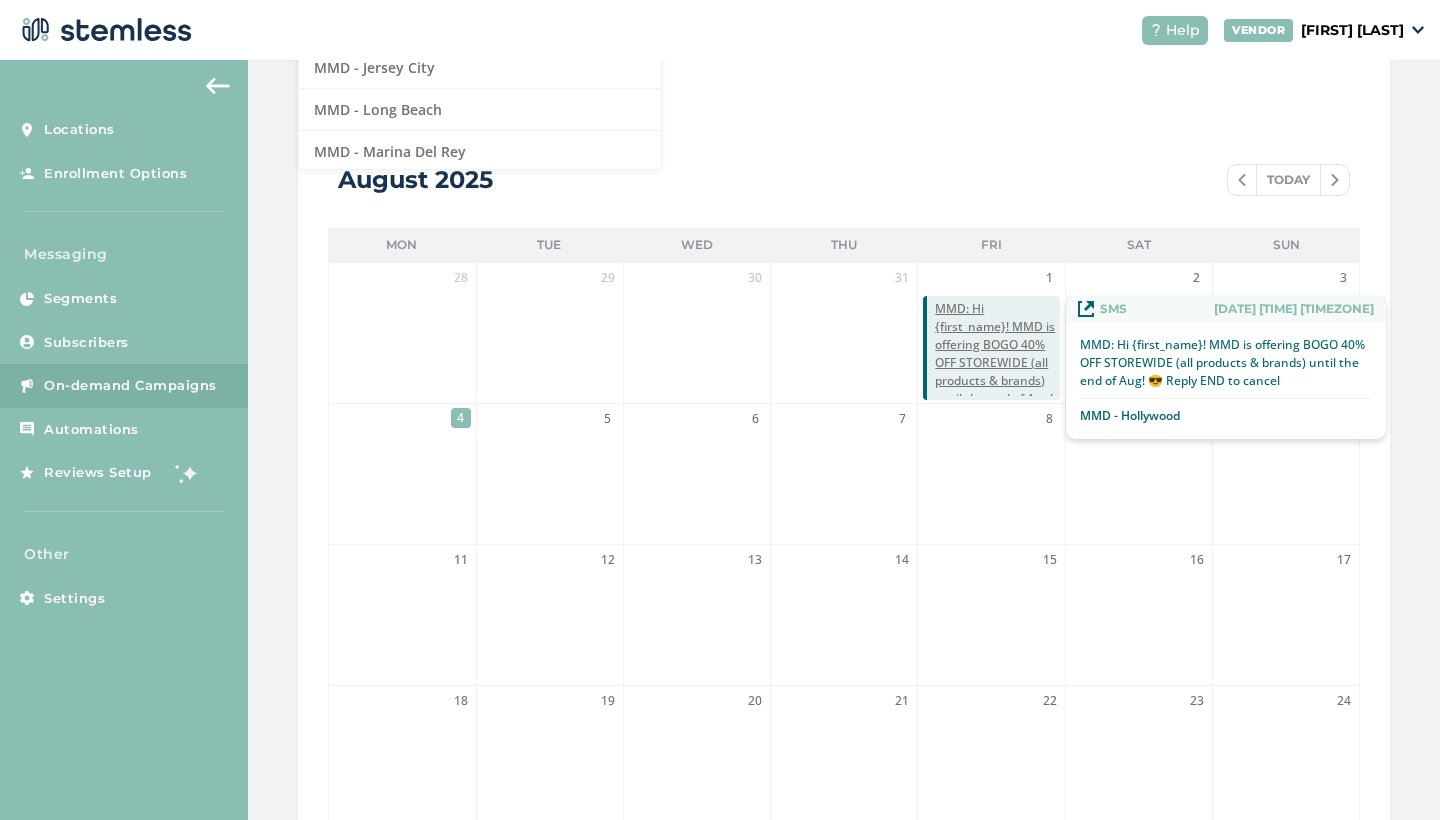 click on "MMD: Hi {first_name}! MMD is offering BOGO 40% OFF STOREWIDE (all products & brands) until the end of Aug! 😎 Reply END to cancel" at bounding box center [997, 372] 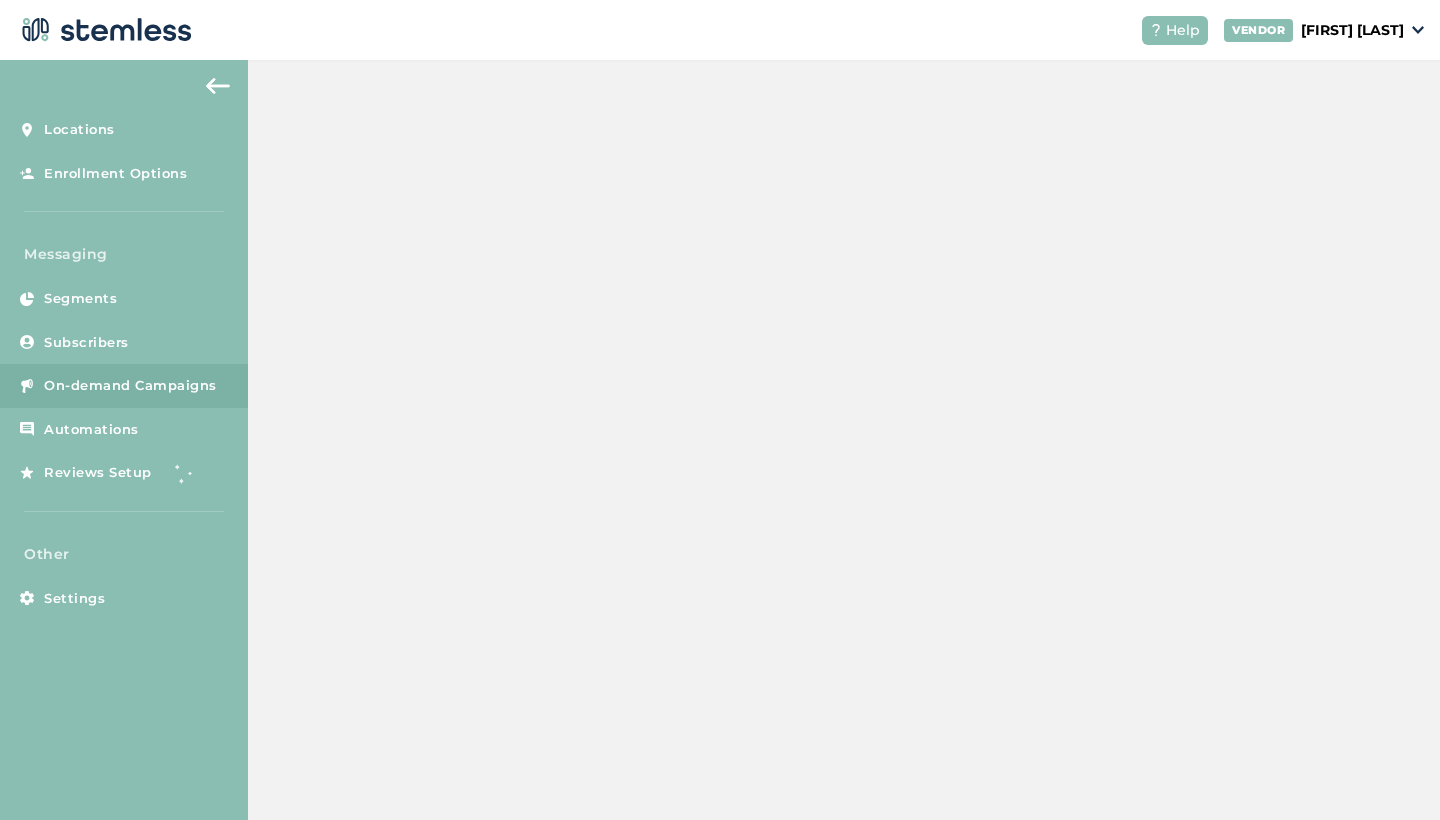 scroll, scrollTop: 0, scrollLeft: 0, axis: both 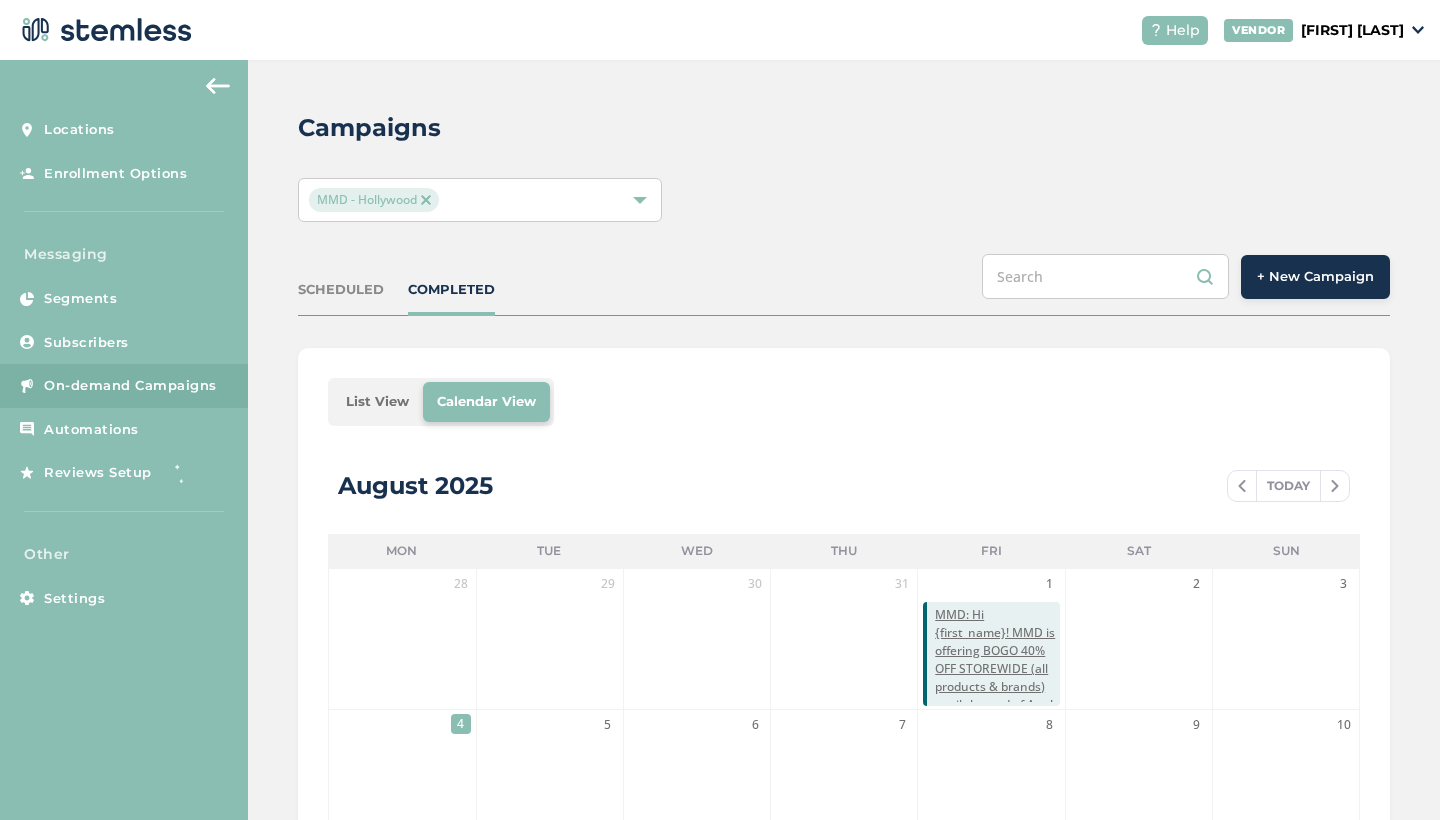 click at bounding box center [426, 200] 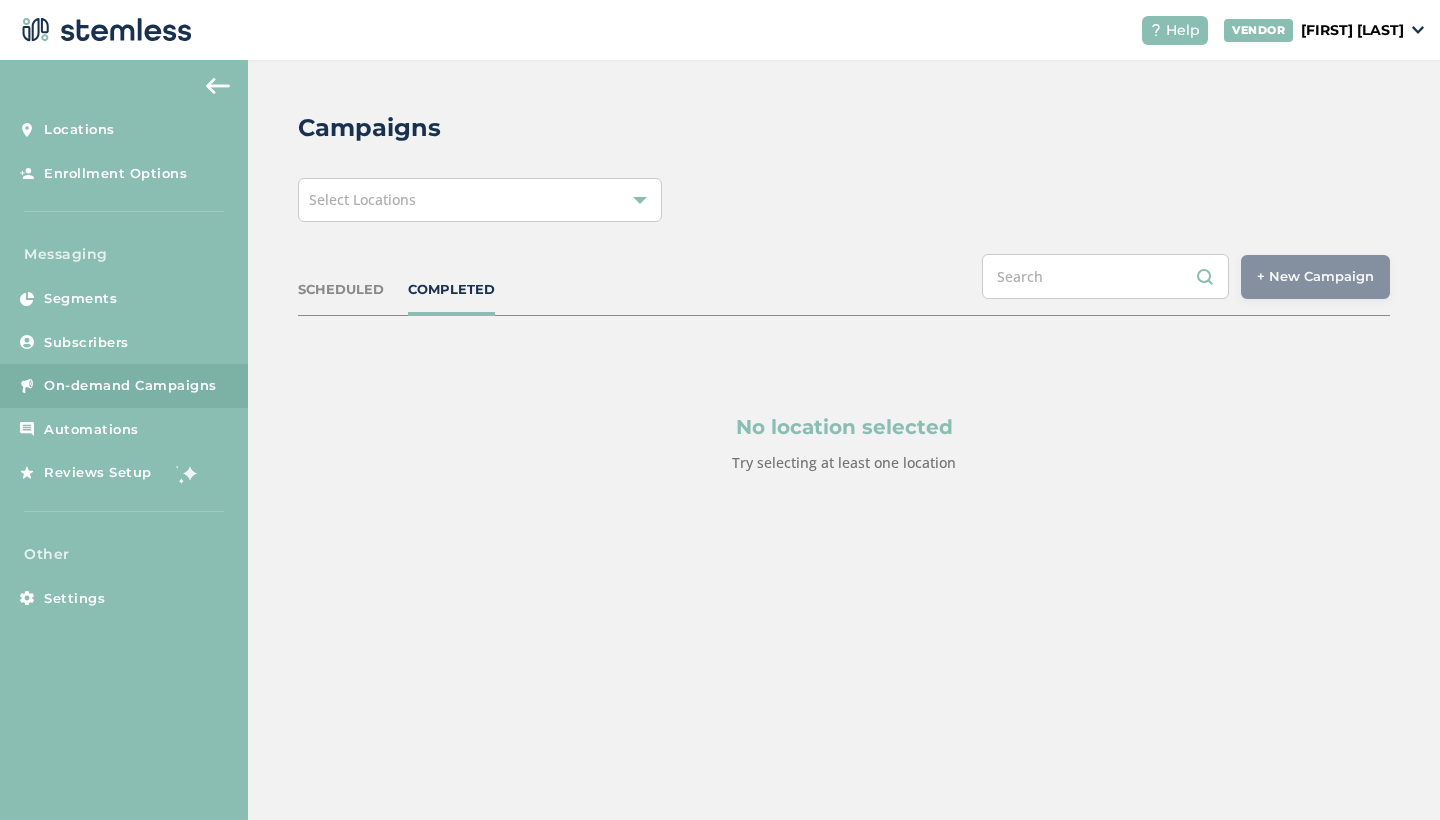 click on "Select Locations" at bounding box center [480, 200] 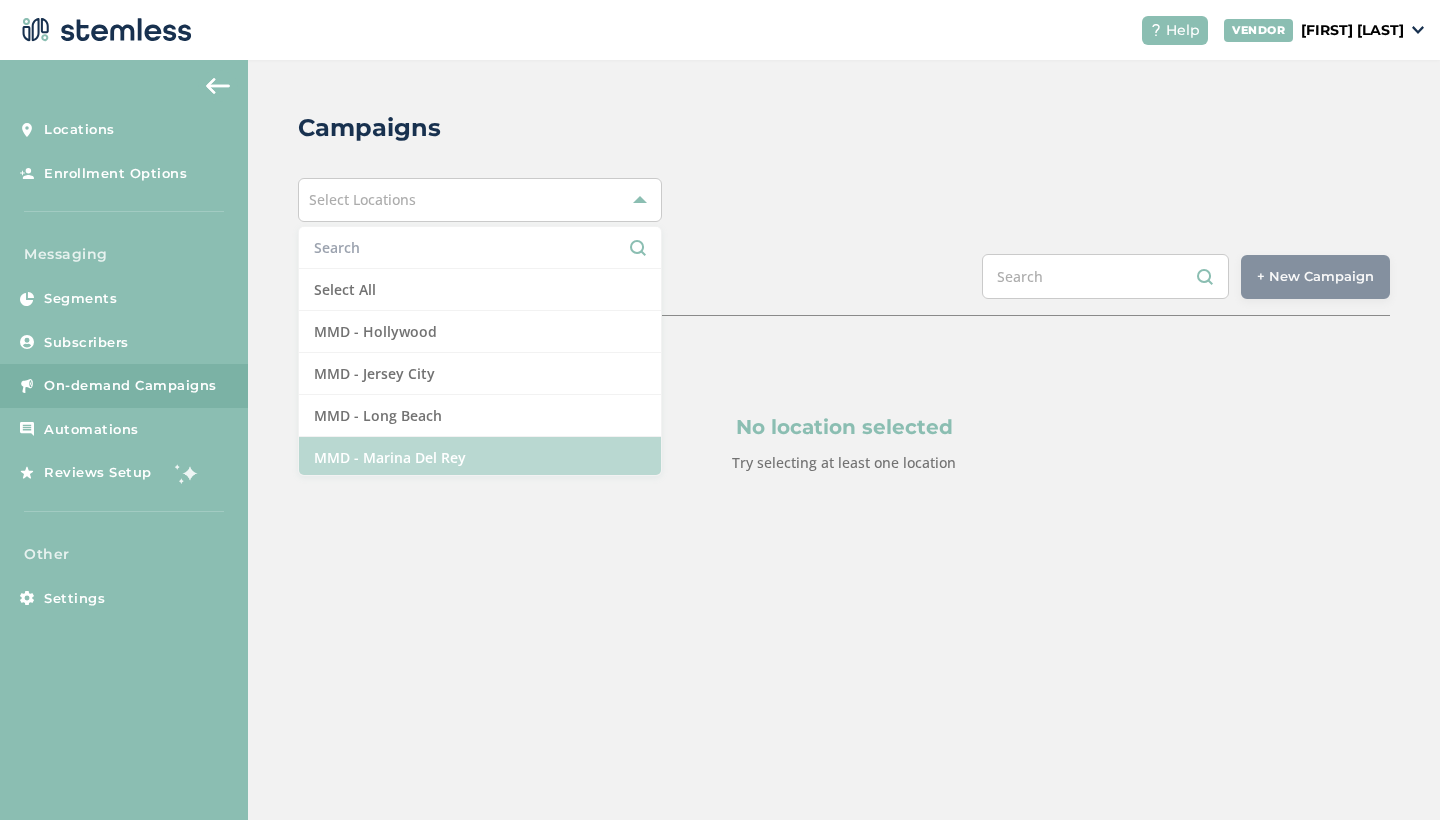 click on "MMD - Marina Del Rey" at bounding box center (480, 458) 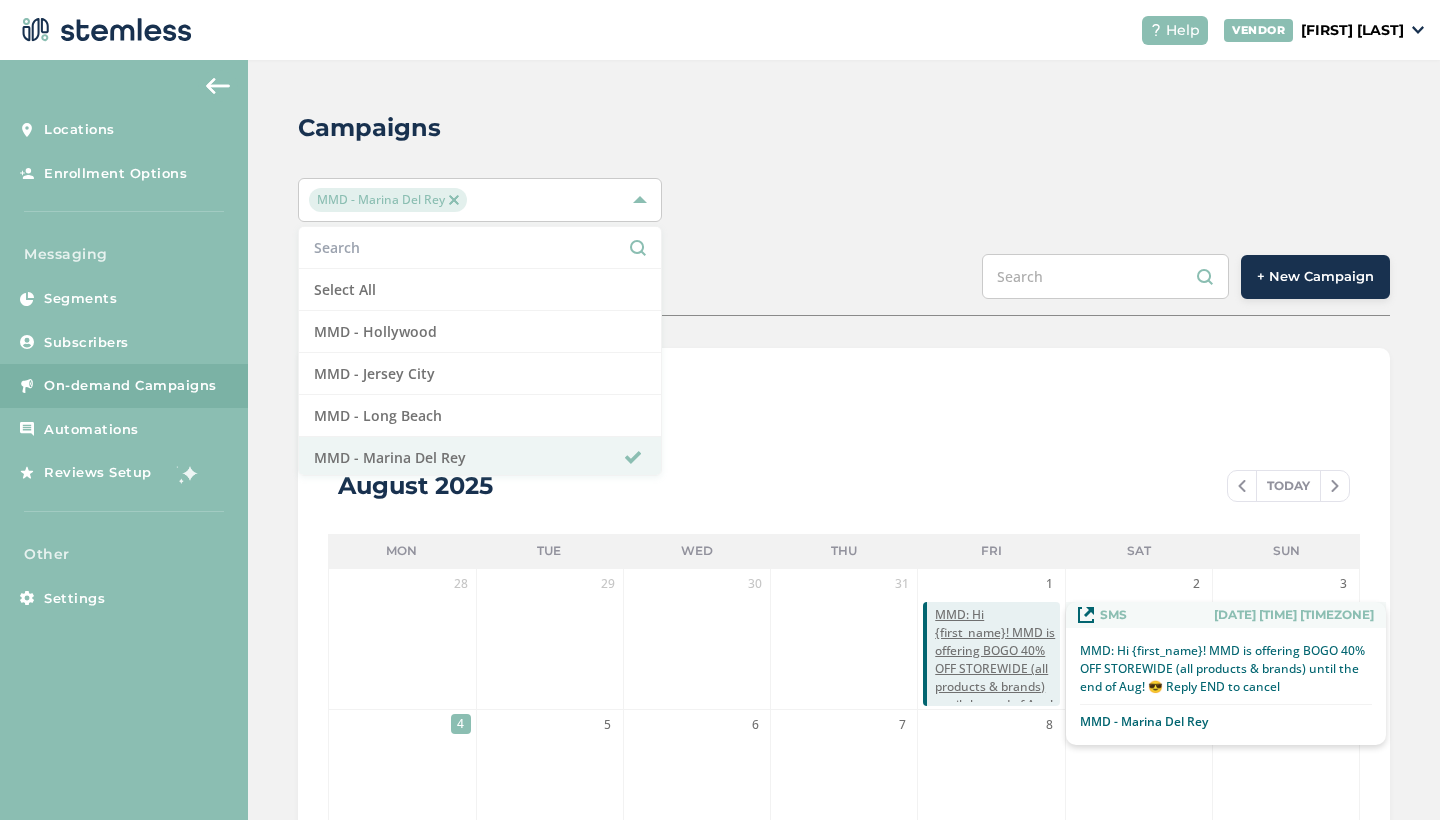 click on "MMD: Hi {first_name}! MMD is offering BOGO 40% OFF STOREWIDE (all products & brands) until the end of Aug! 😎 Reply END to cancel" at bounding box center [997, 678] 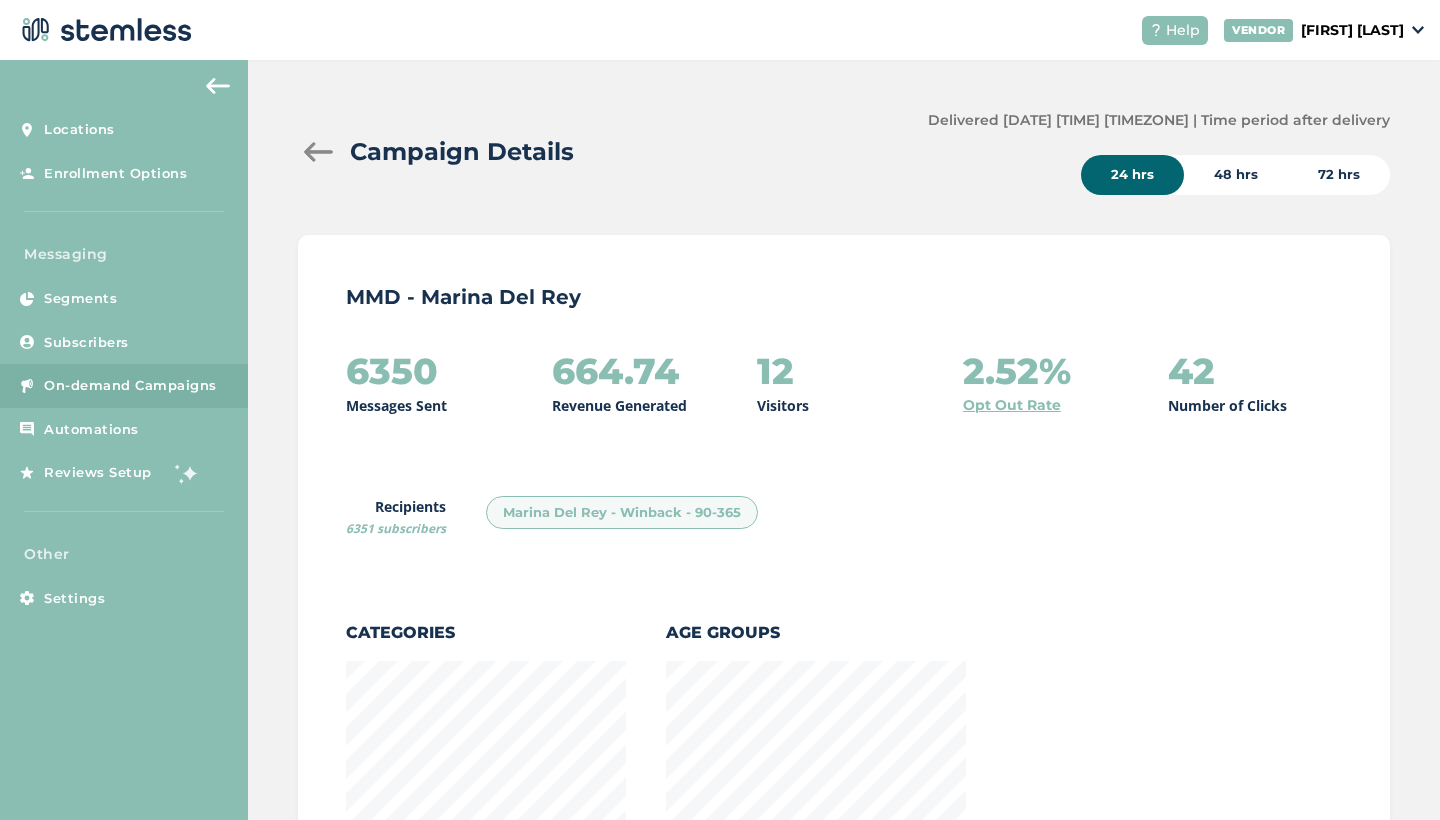 scroll, scrollTop: 997813, scrollLeft: 998908, axis: both 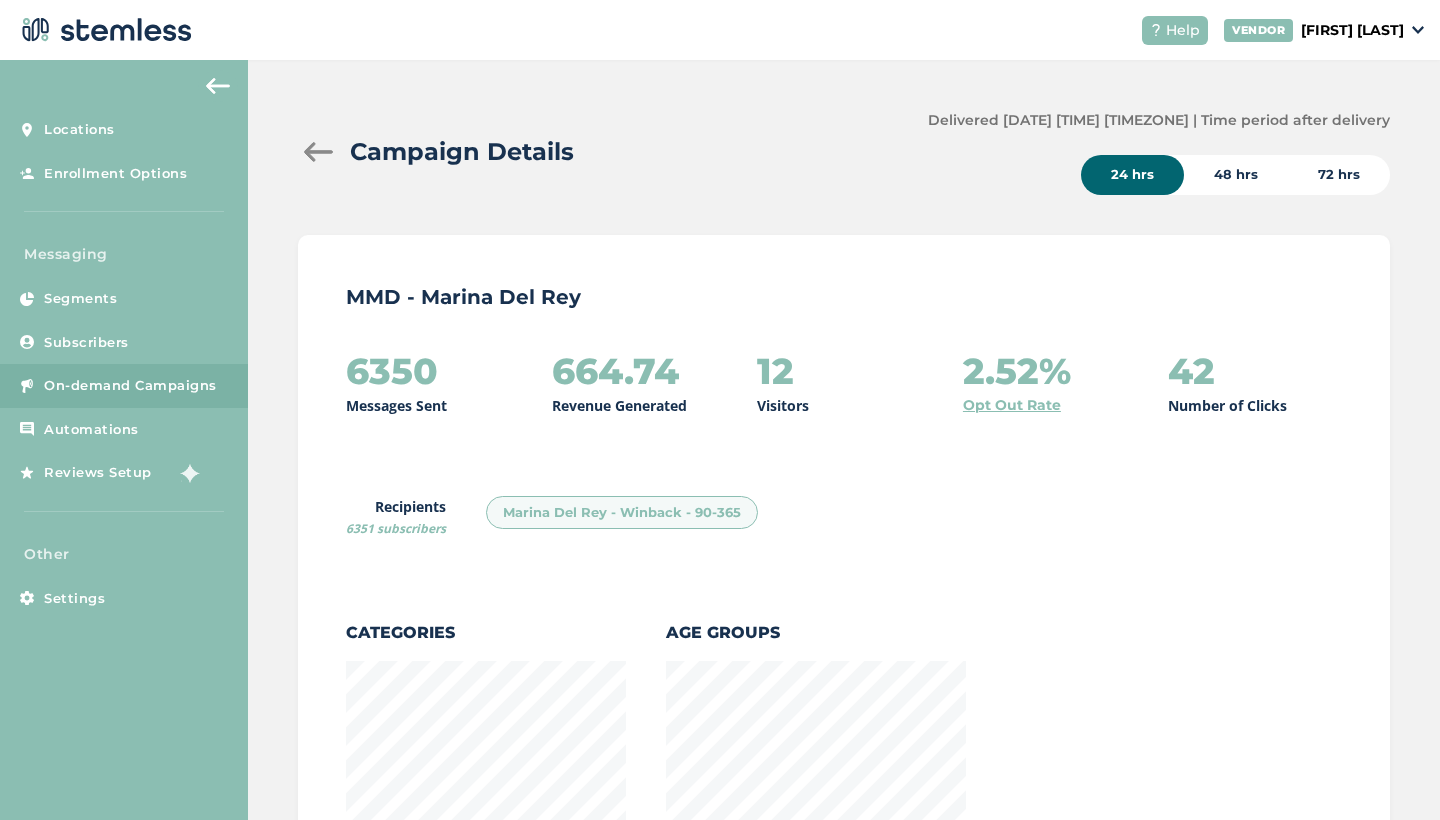 click at bounding box center (318, 152) 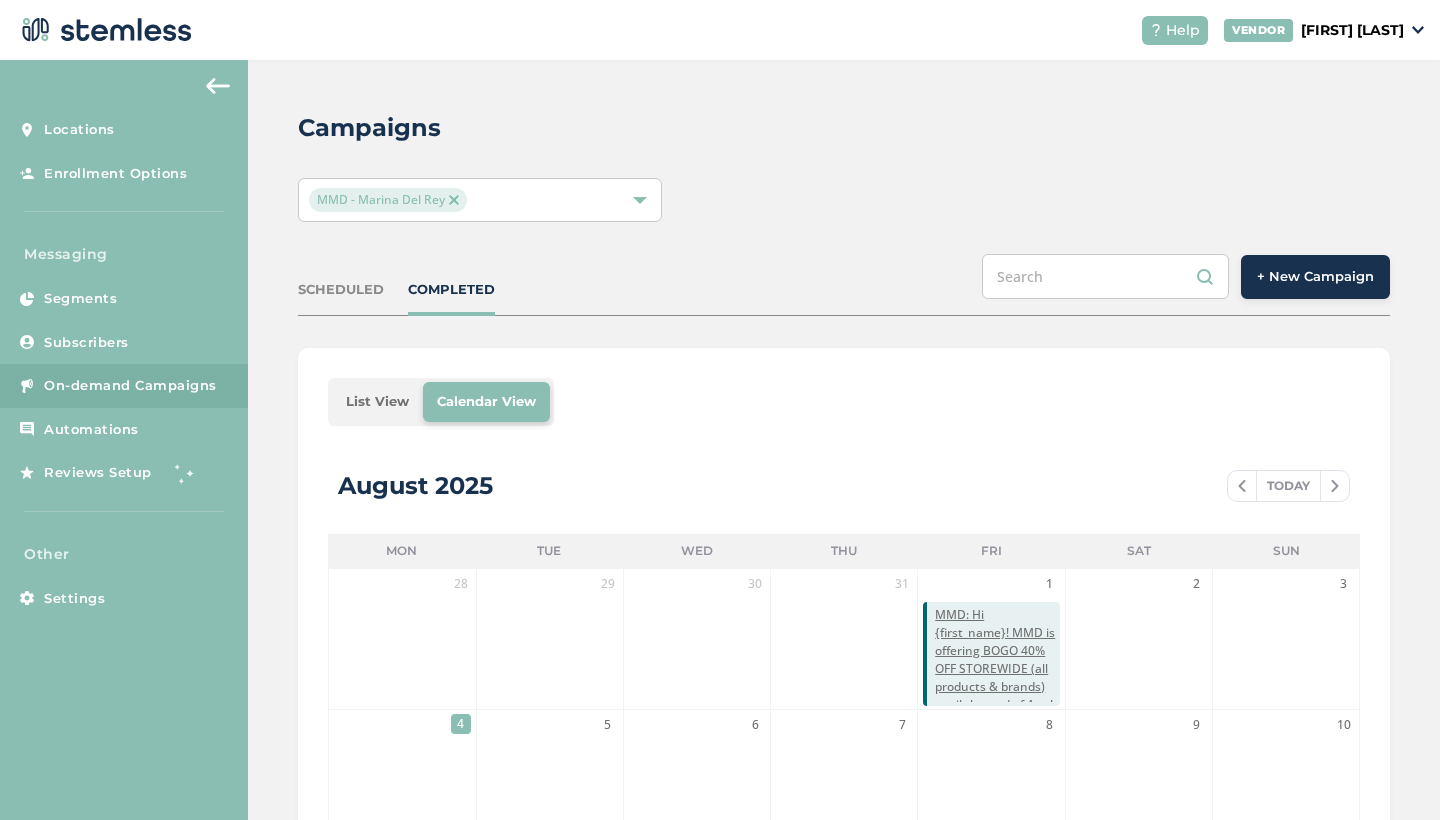 click on "MMD - Marina Del Rey" at bounding box center (480, 200) 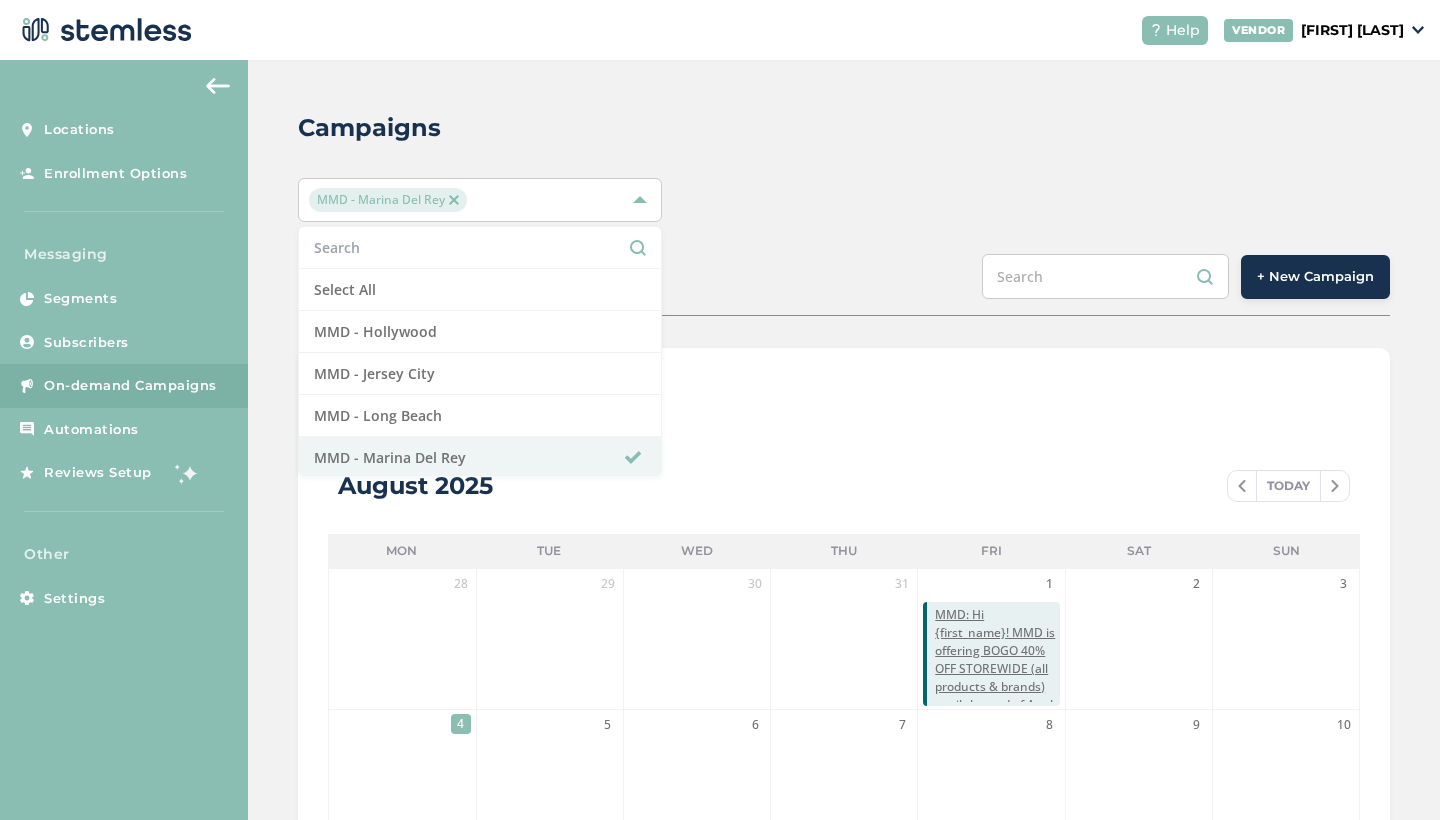 click on "MMD - Marina Del Rey" at bounding box center [388, 200] 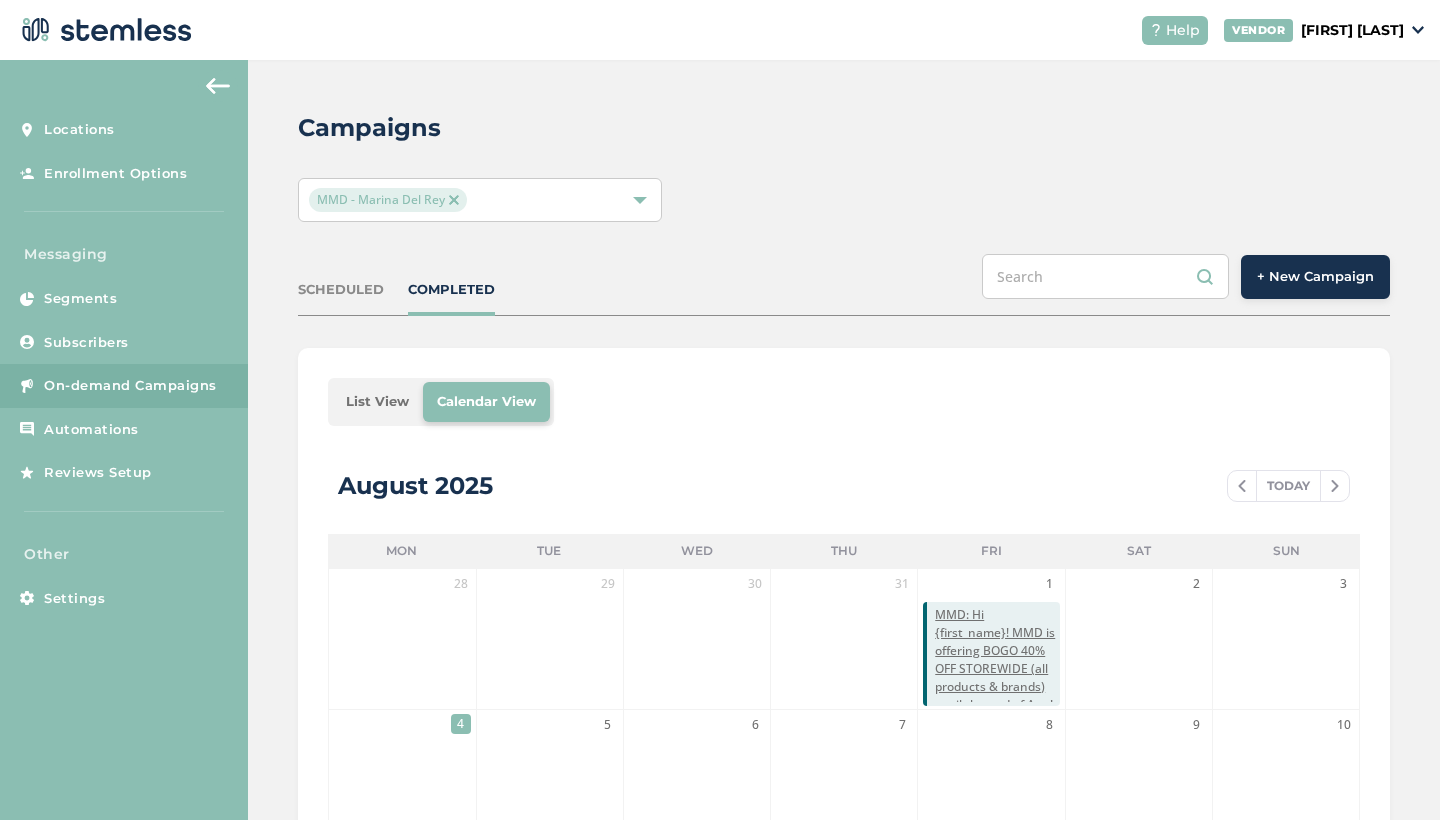 click on "MMD - Marina Del Rey" at bounding box center [480, 200] 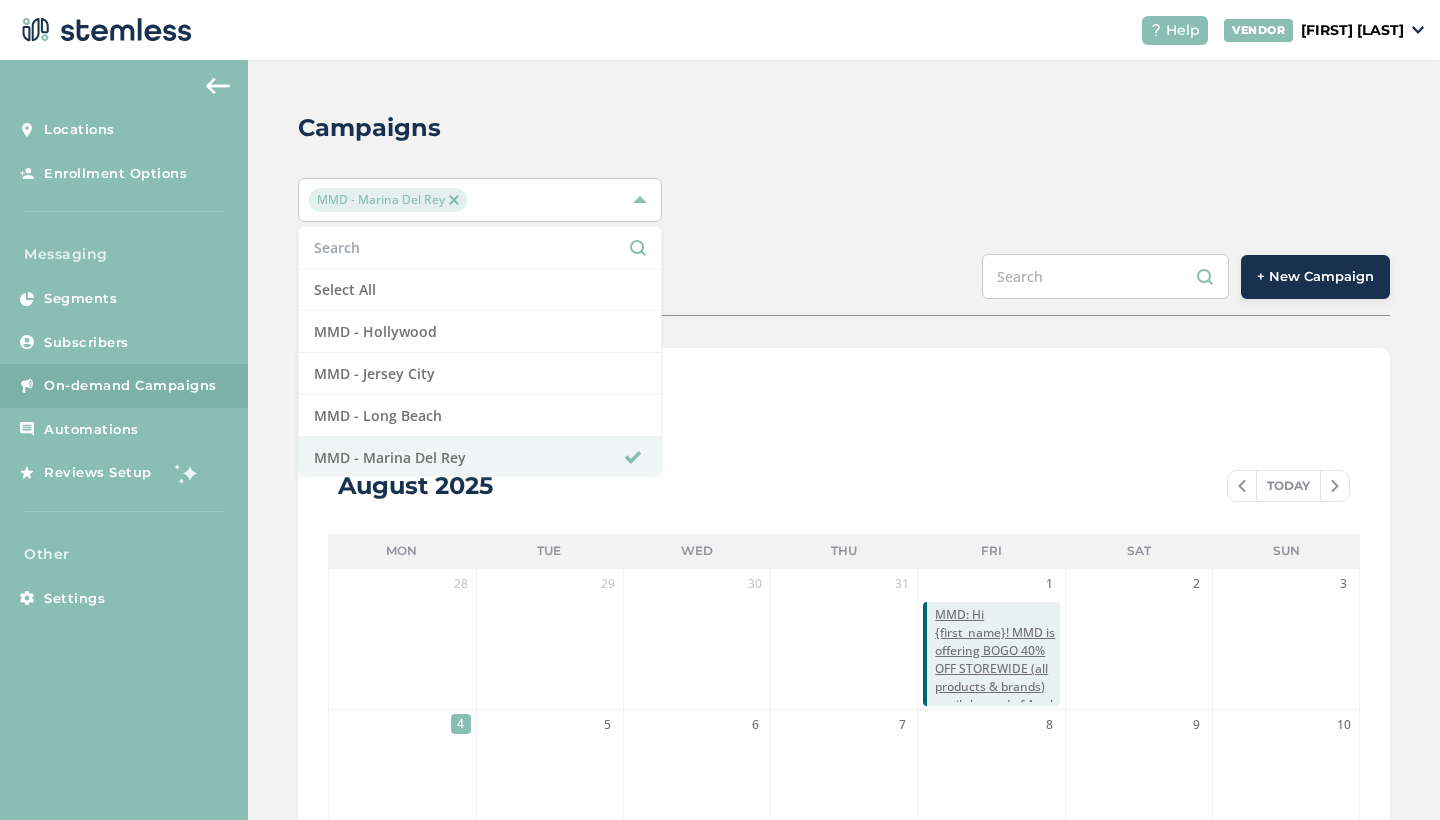 click at bounding box center [454, 200] 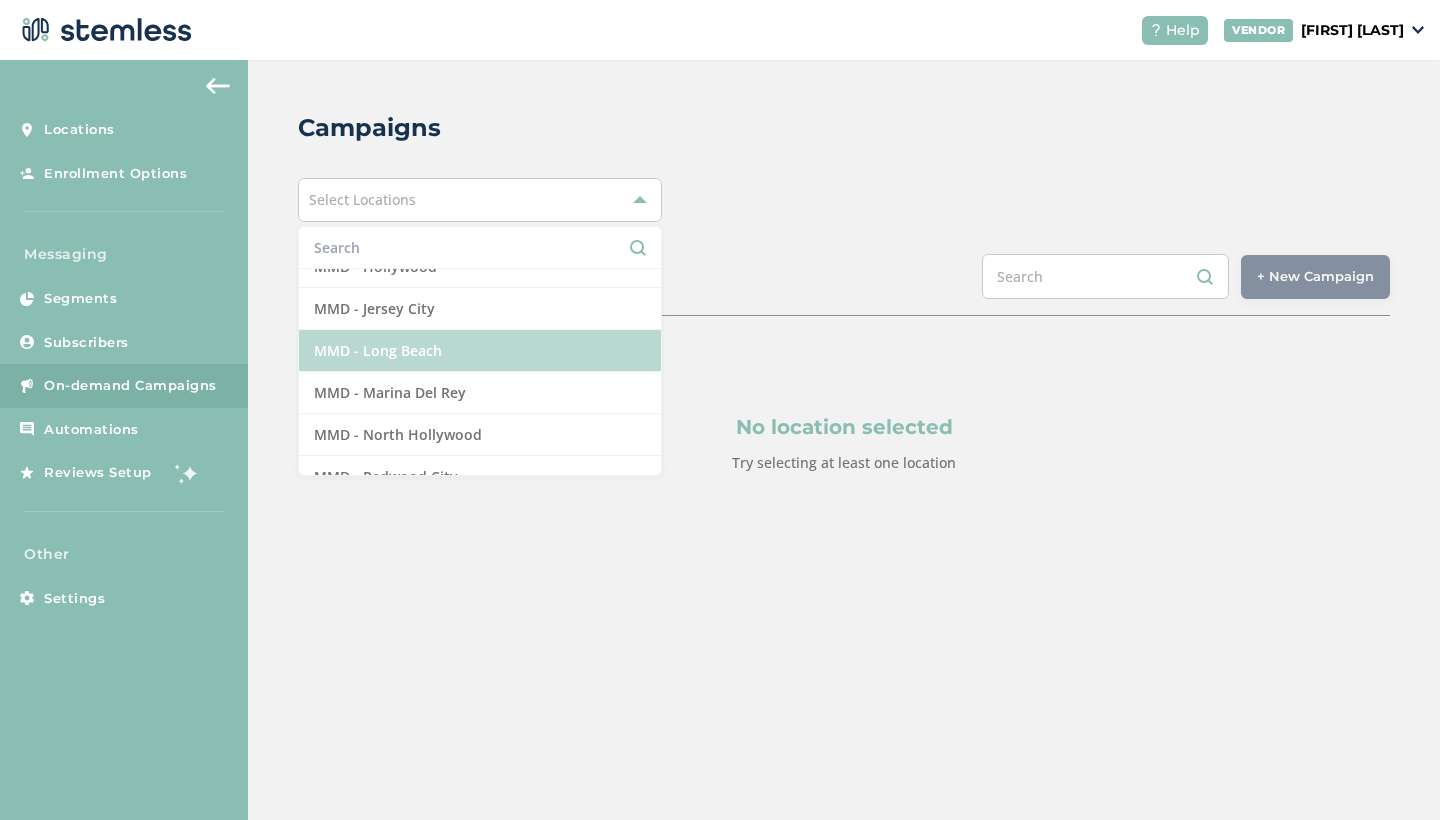 scroll, scrollTop: 87, scrollLeft: 0, axis: vertical 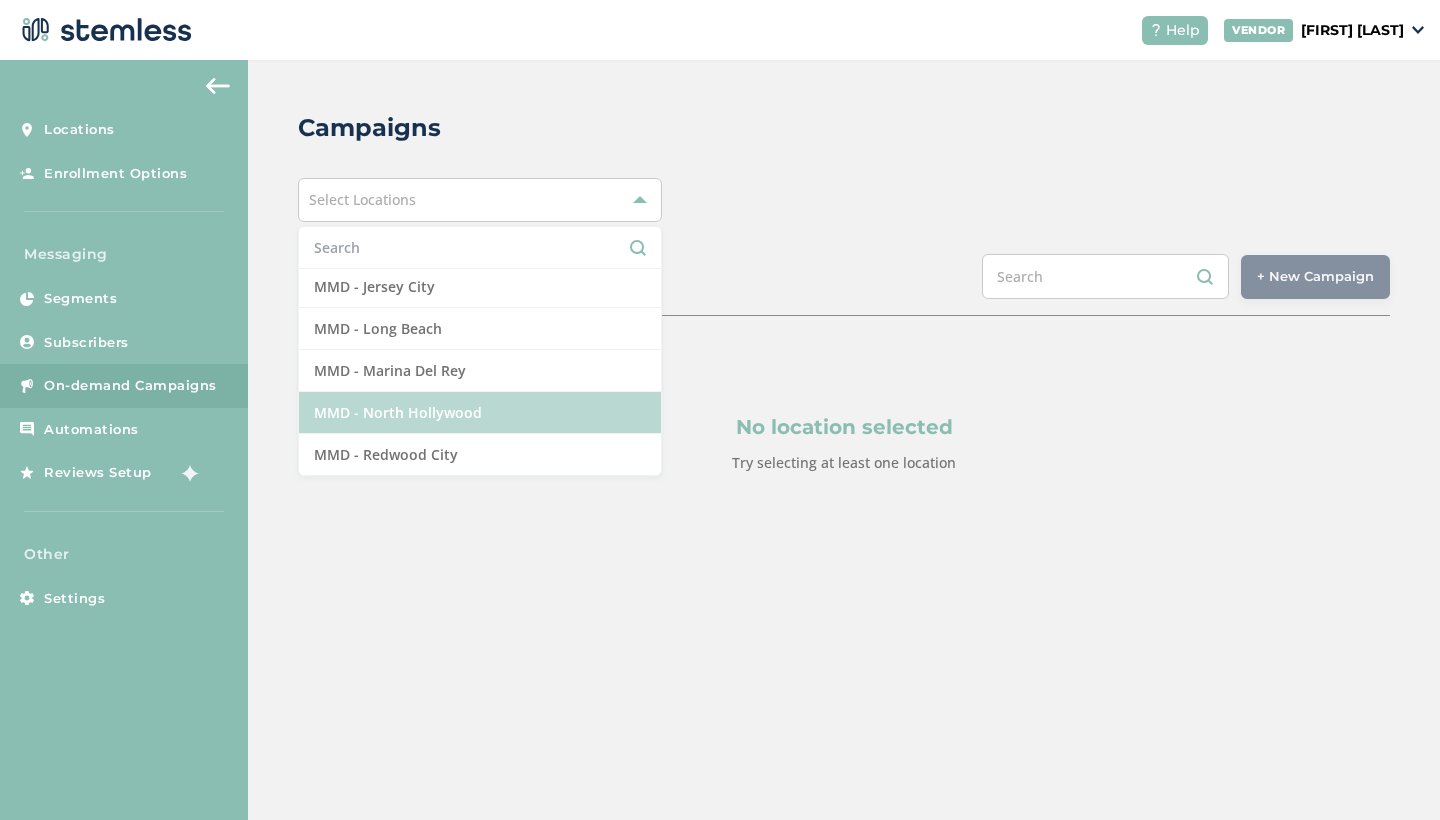 click on "MMD - North Hollywood" at bounding box center [480, 413] 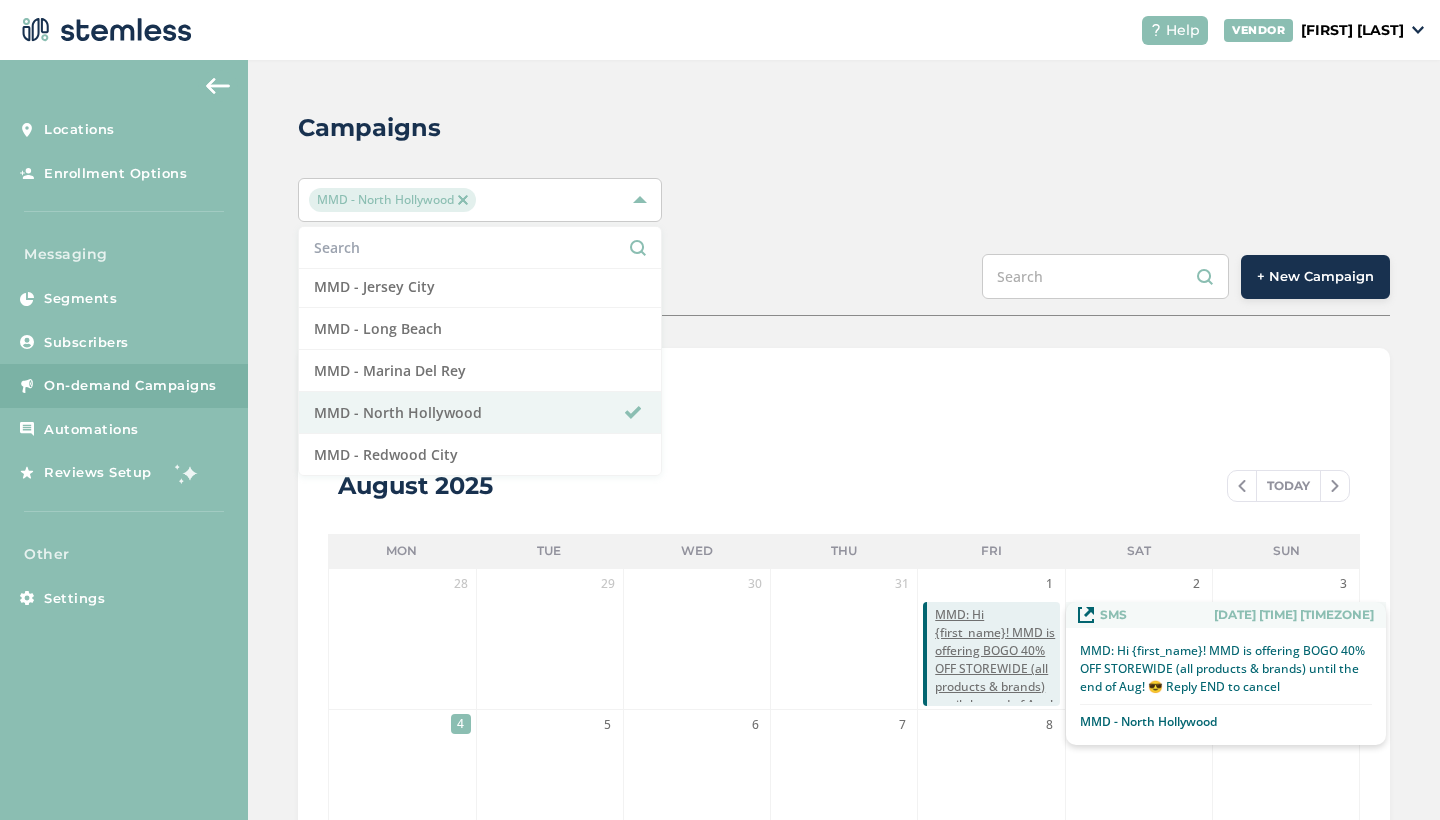 click on "MMD: Hi {first_name}! MMD is offering BOGO 40% OFF STOREWIDE (all products & brands) until the end of Aug! 😎 Reply END to cancel" at bounding box center [997, 678] 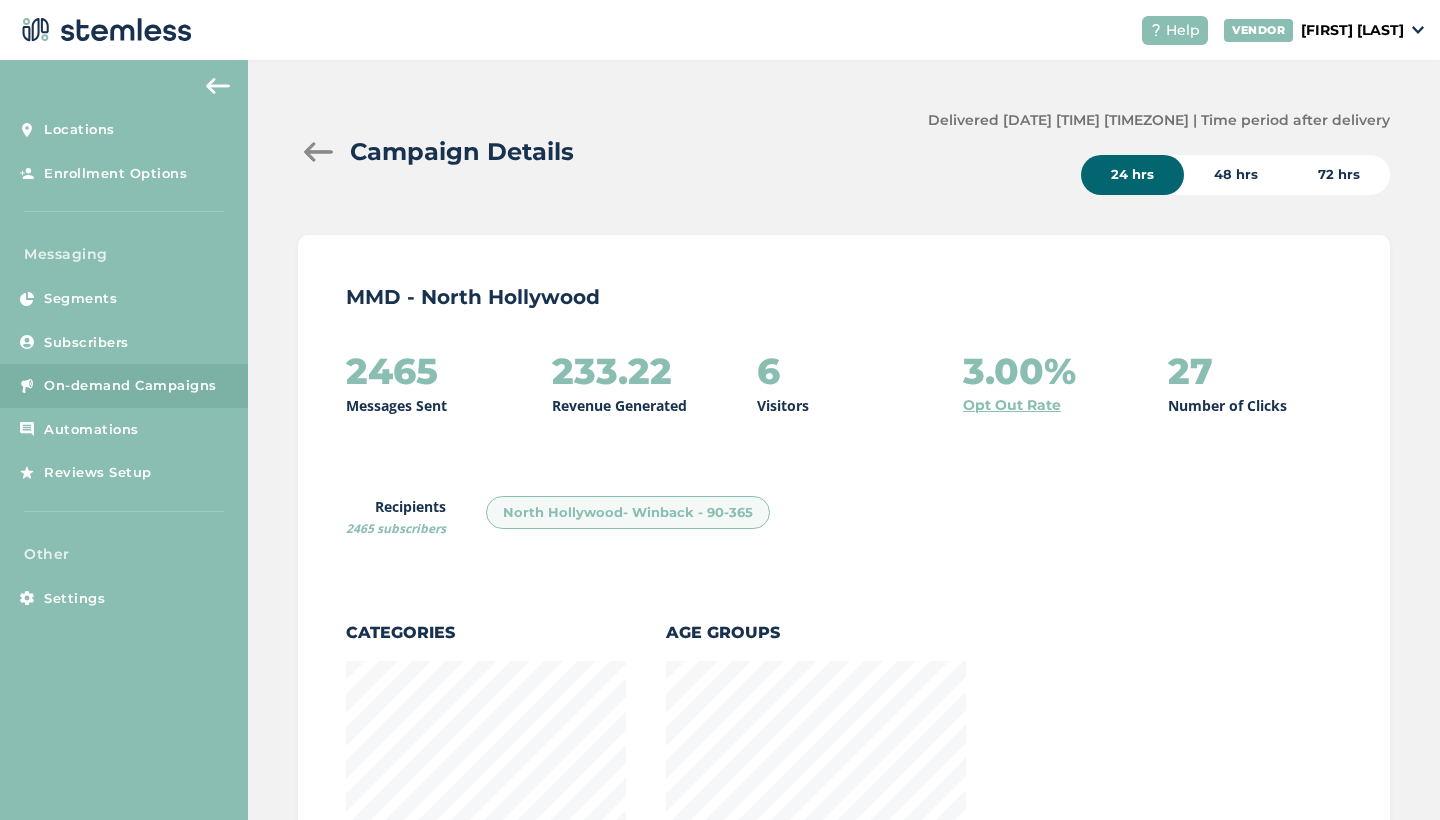 scroll, scrollTop: 997813, scrollLeft: 998908, axis: both 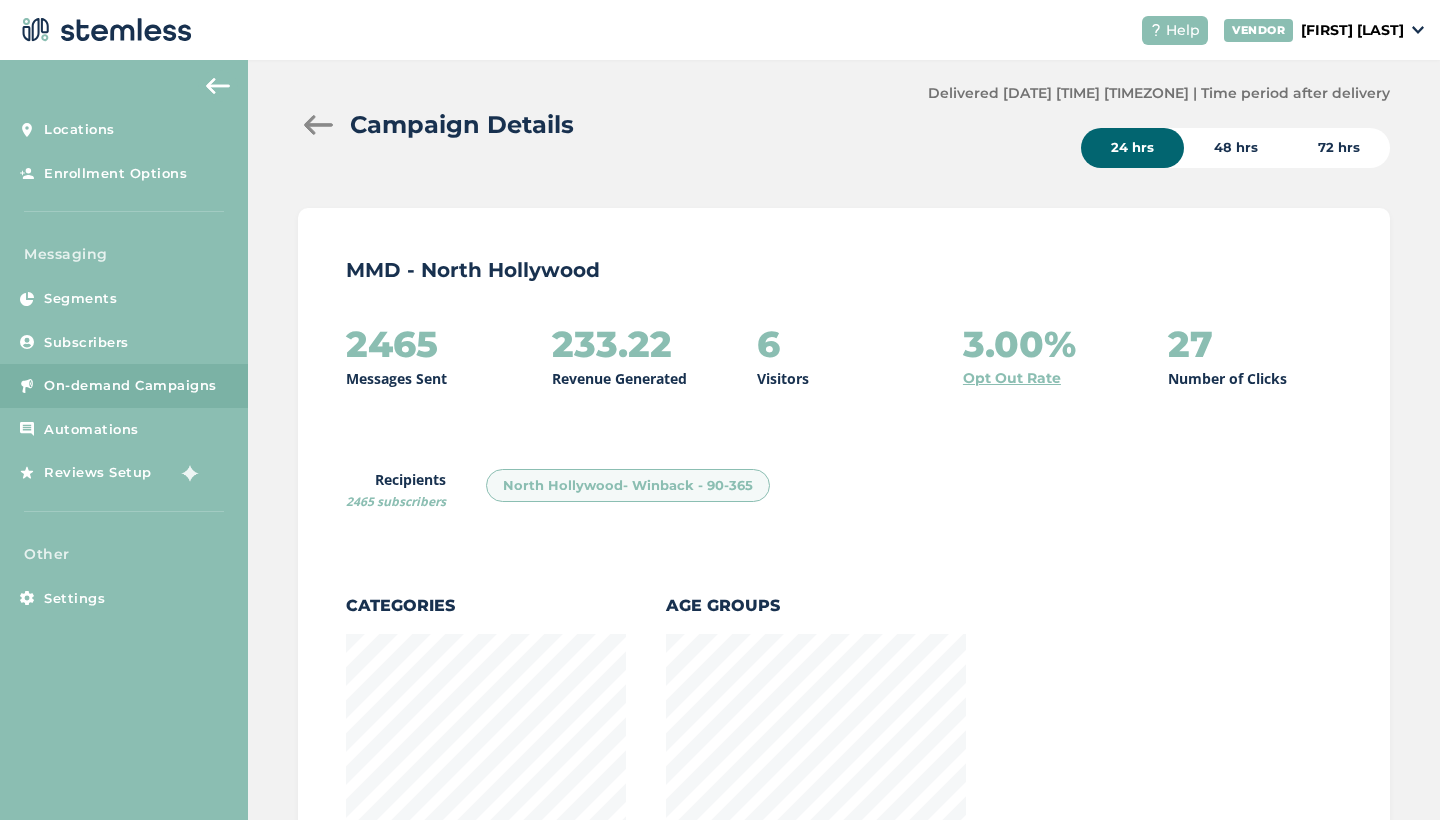 click at bounding box center (318, 125) 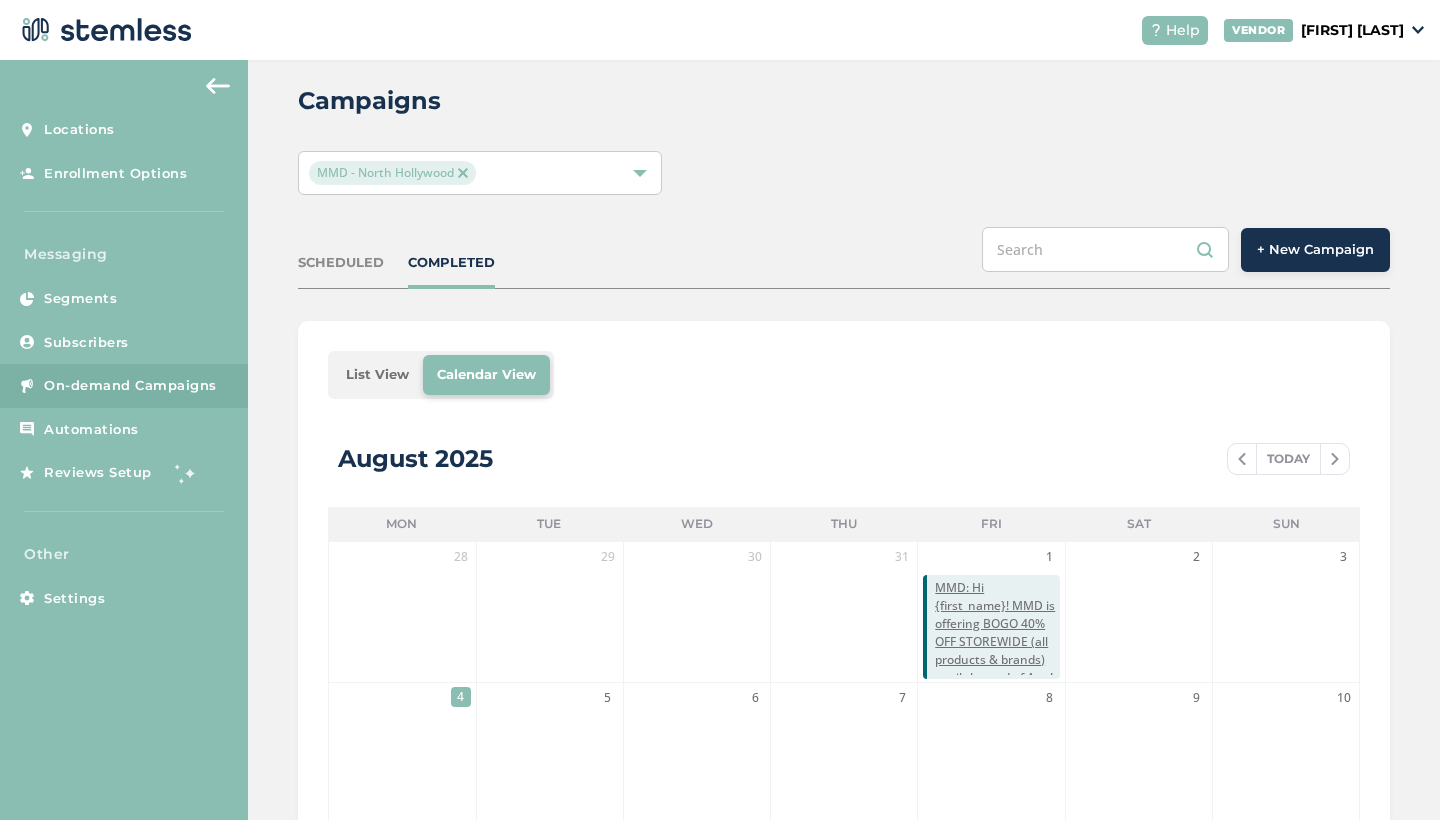 click on "MMD - North Hollywood" at bounding box center [392, 173] 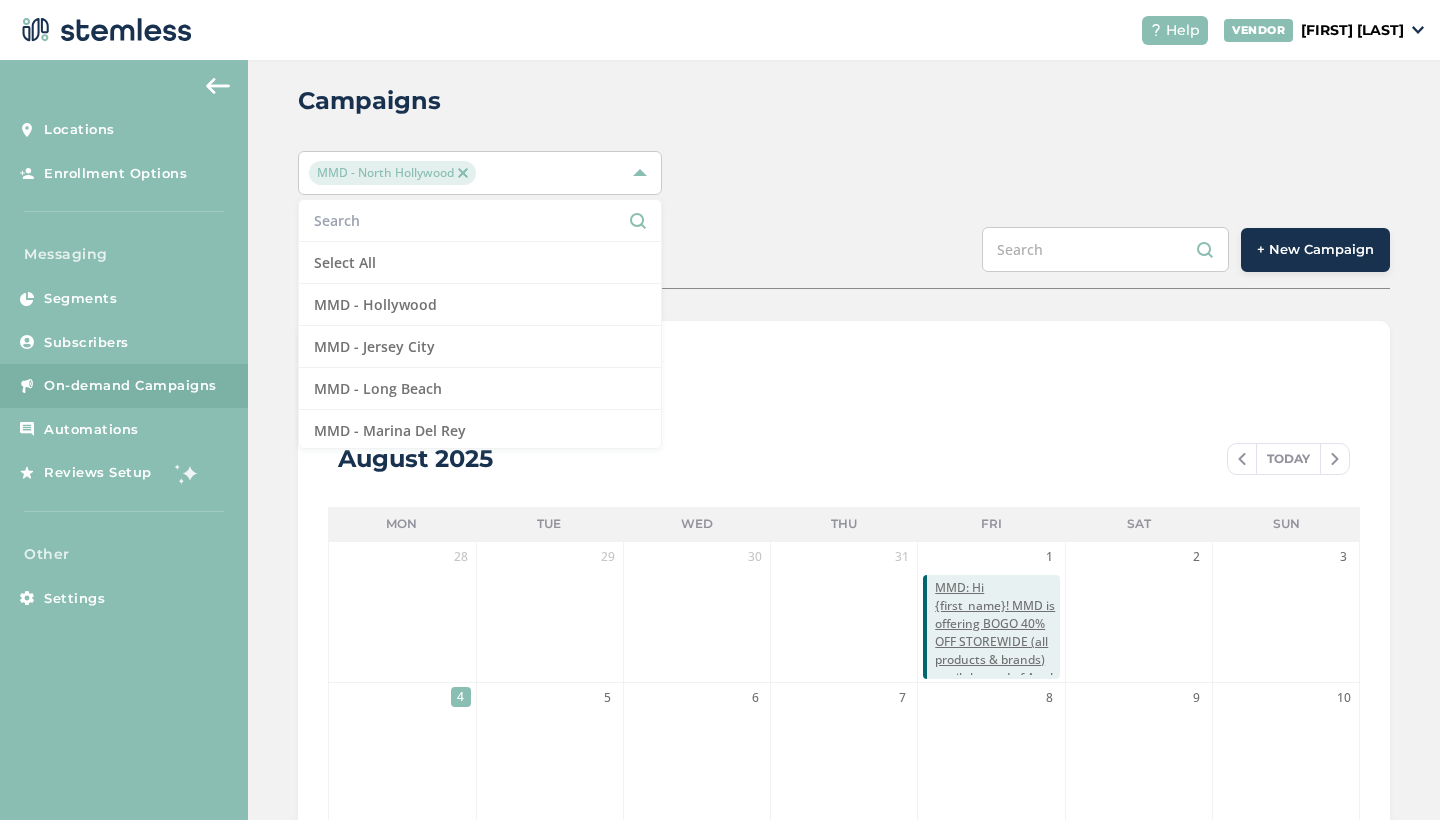 click at bounding box center (463, 173) 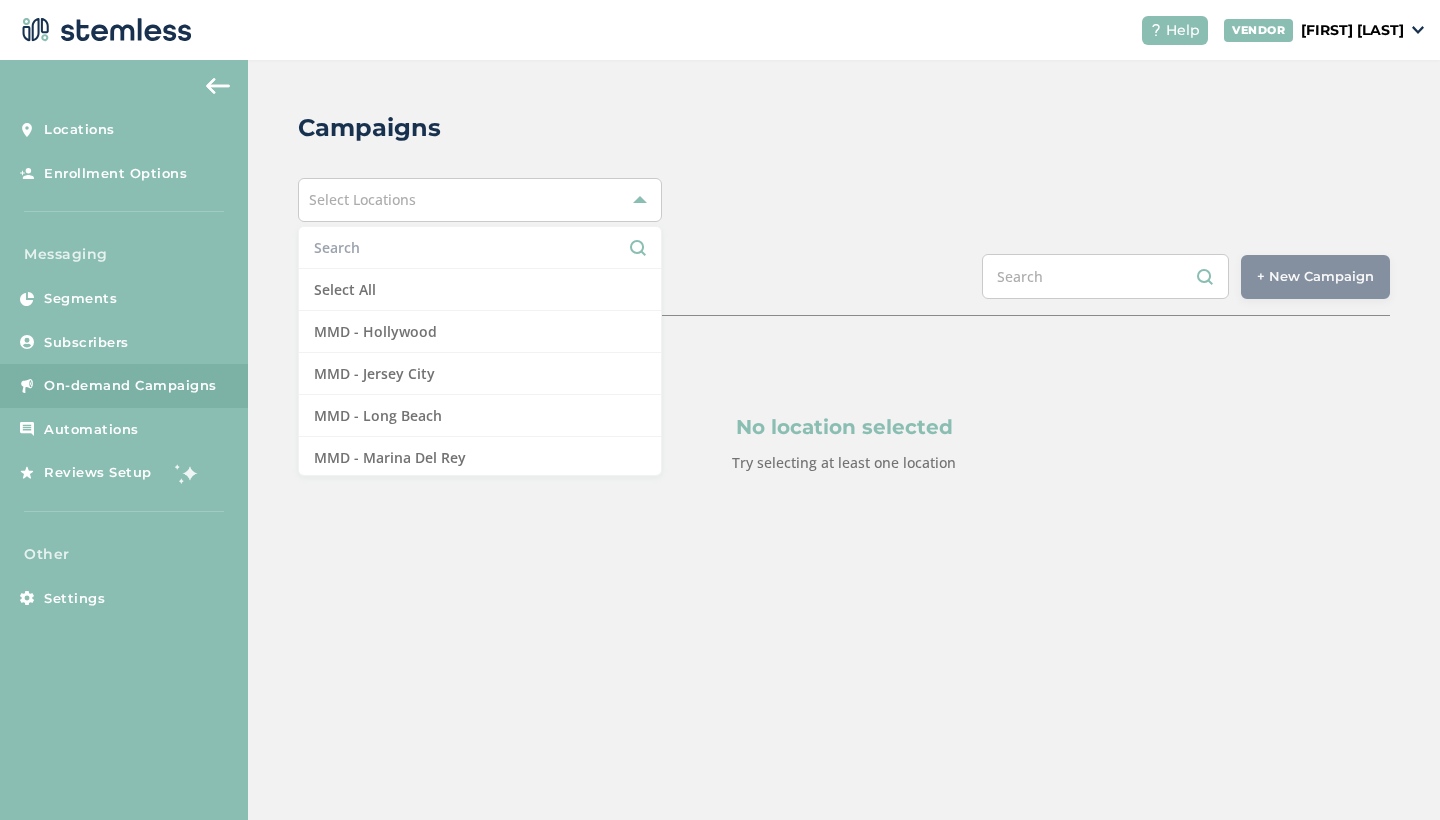 scroll, scrollTop: 0, scrollLeft: 0, axis: both 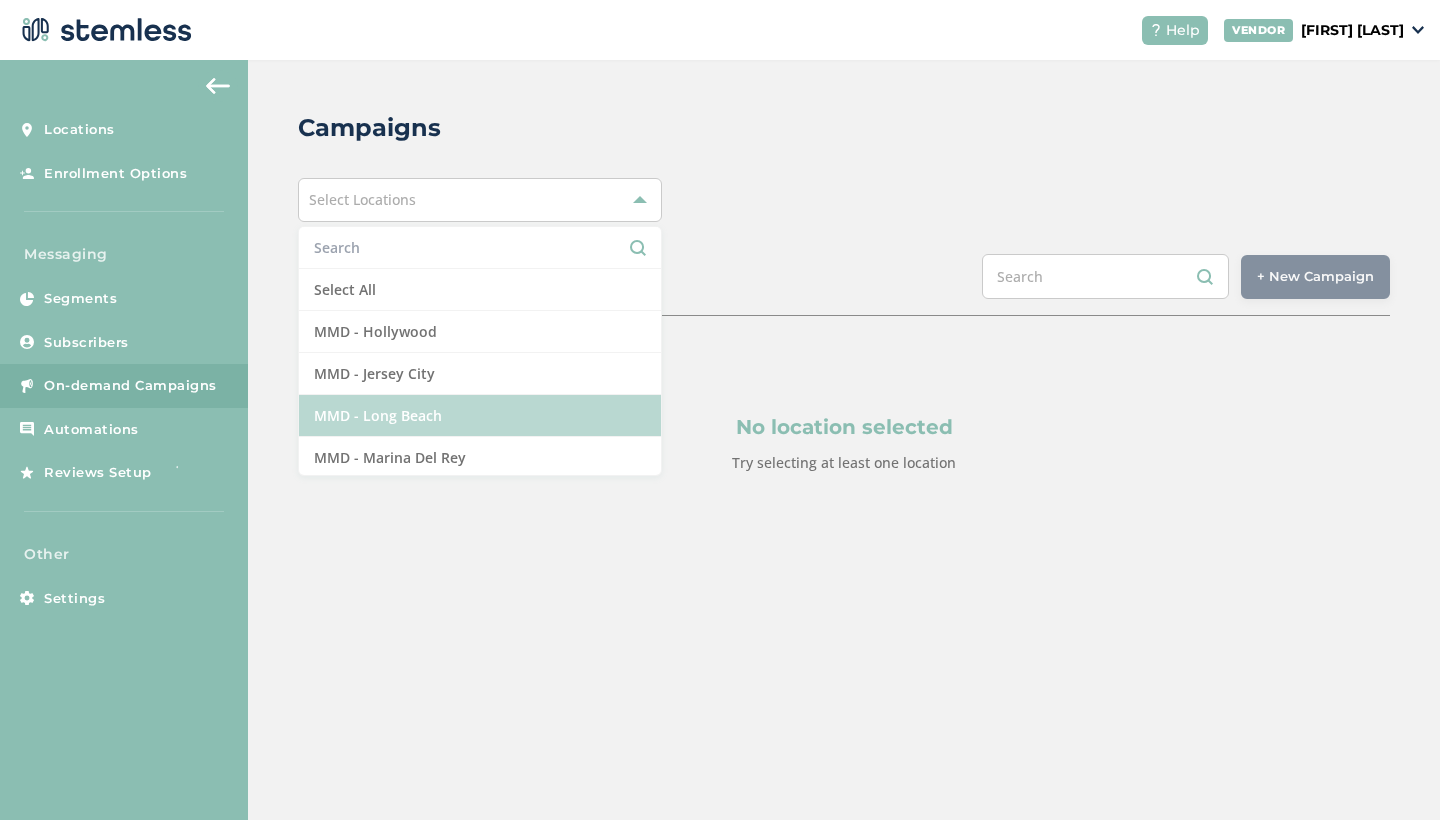 click on "MMD - Long Beach" at bounding box center (480, 416) 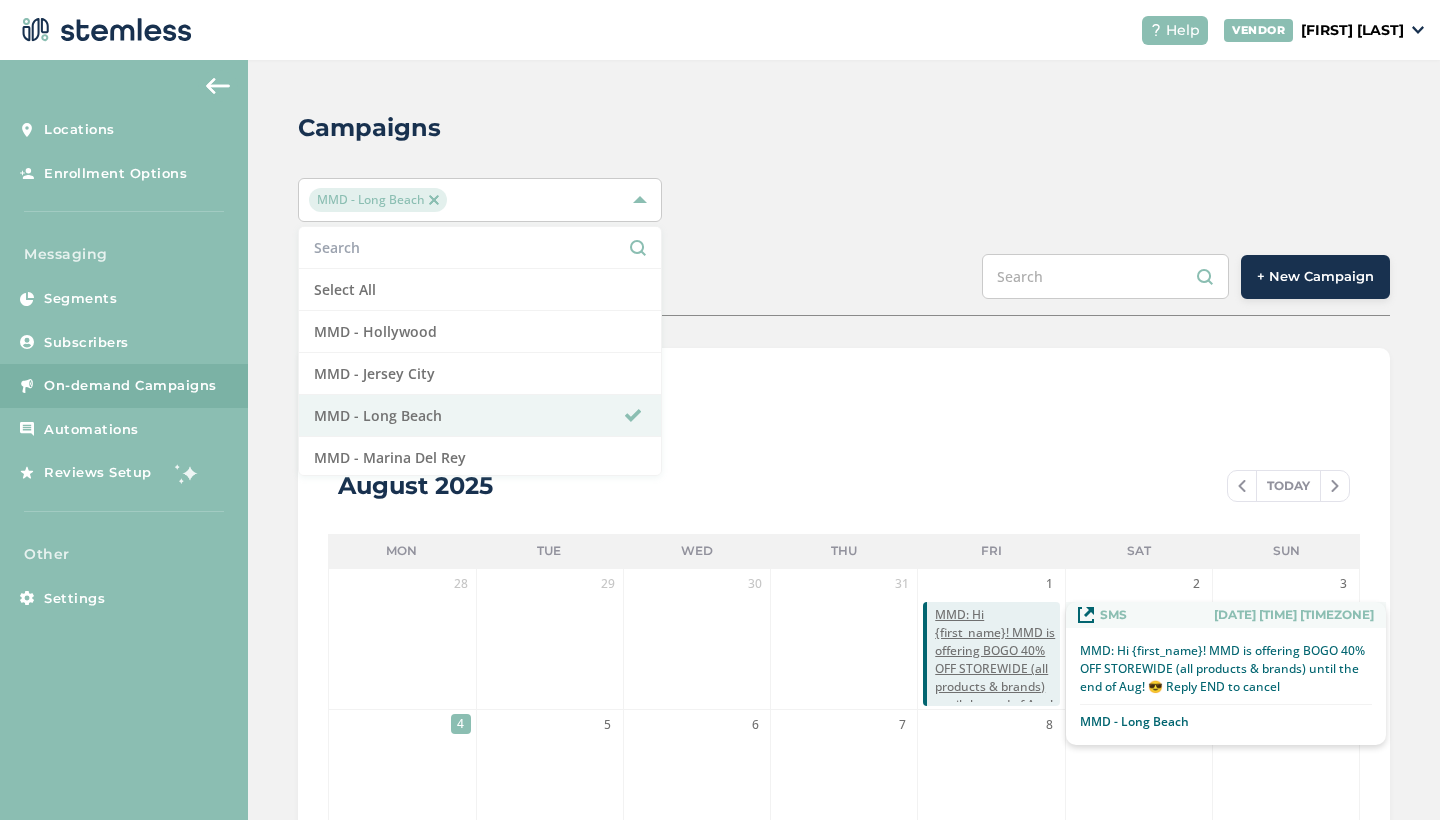click on "MMD: Hi {first_name}! MMD is offering BOGO 40% OFF STOREWIDE (all products & brands) until the end of Aug! 😎 Reply END to cancel" at bounding box center (997, 678) 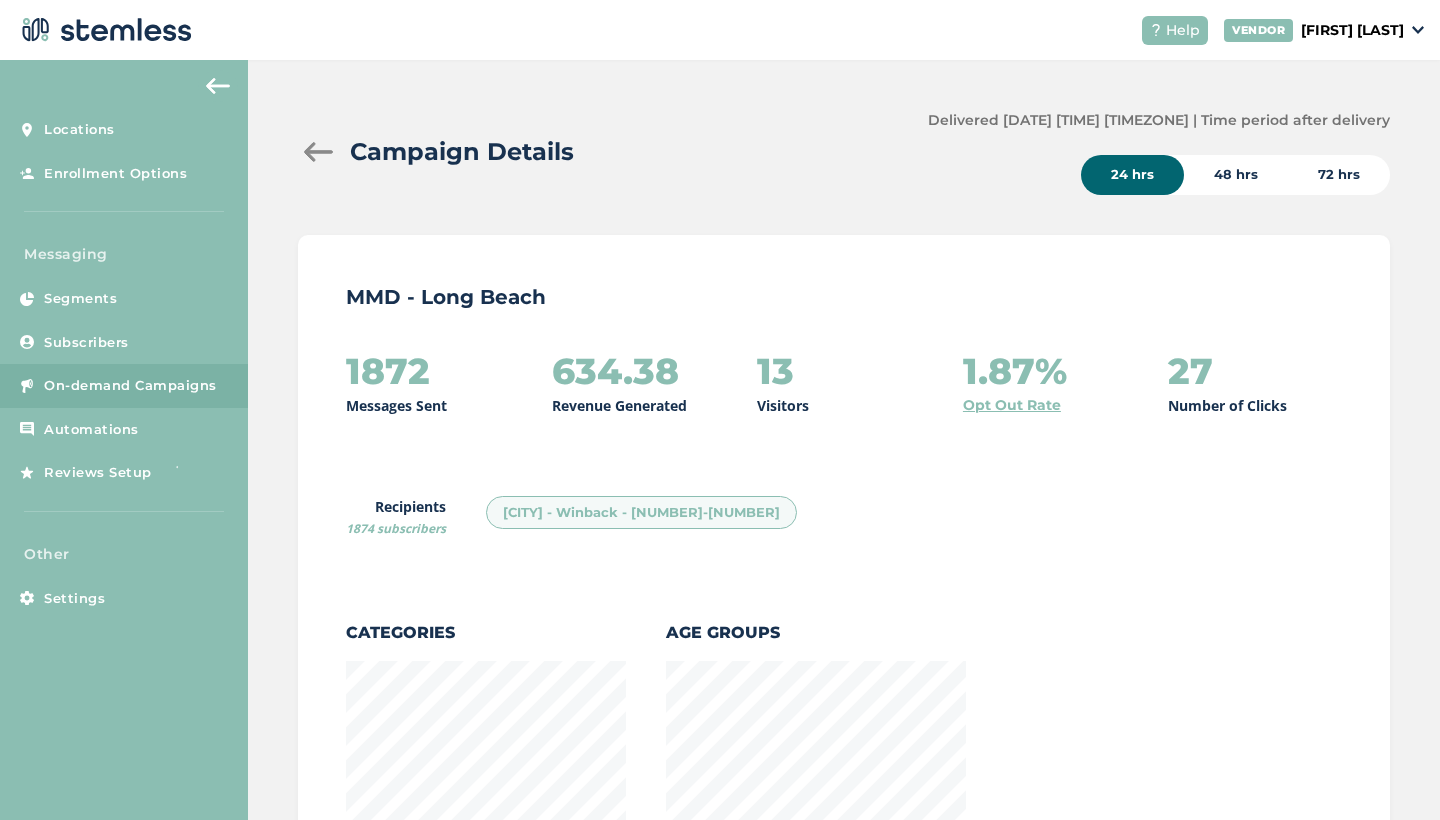 scroll, scrollTop: 997813, scrollLeft: 998908, axis: both 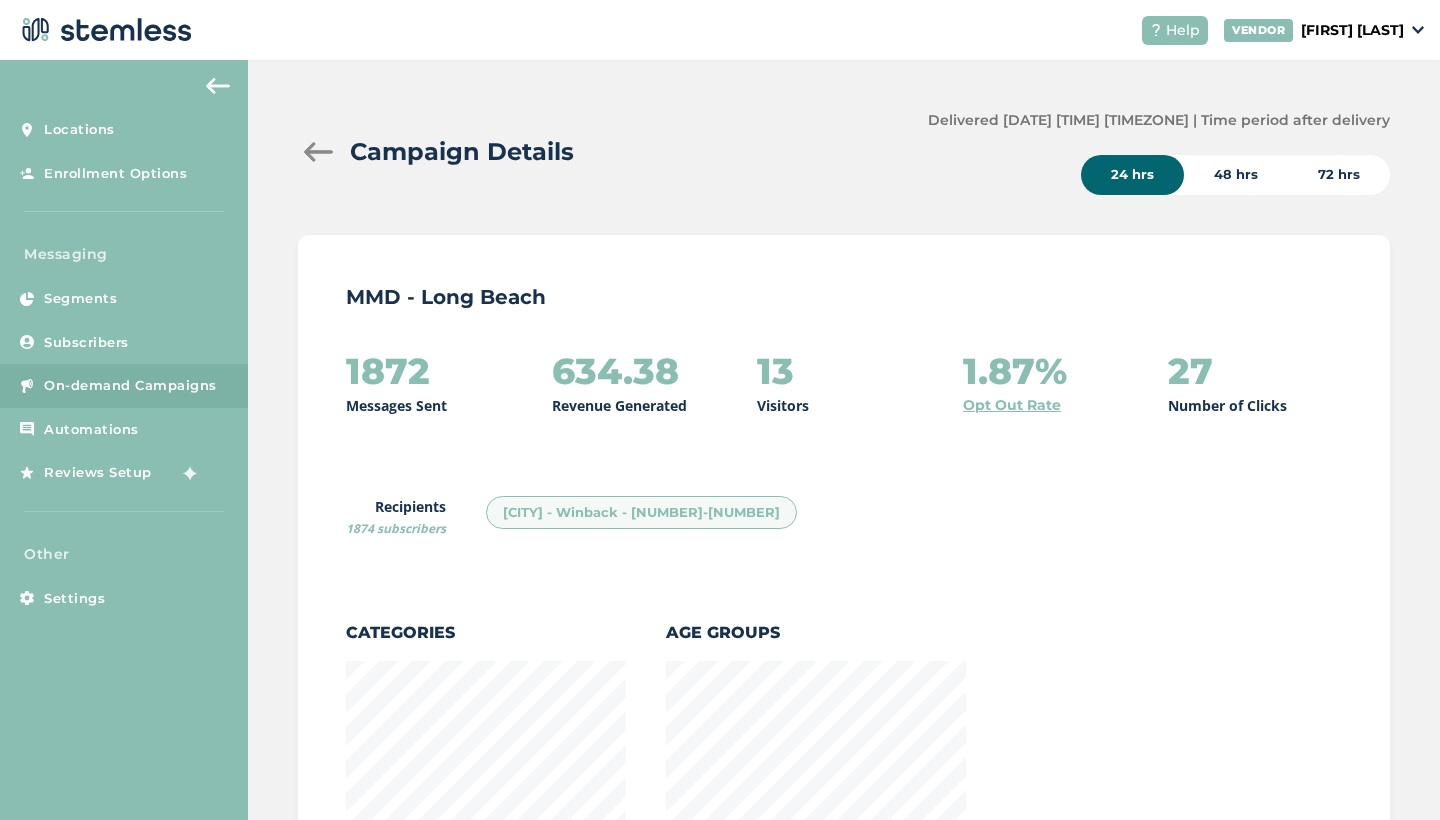click on "Campaign Details" at bounding box center (605, 152) 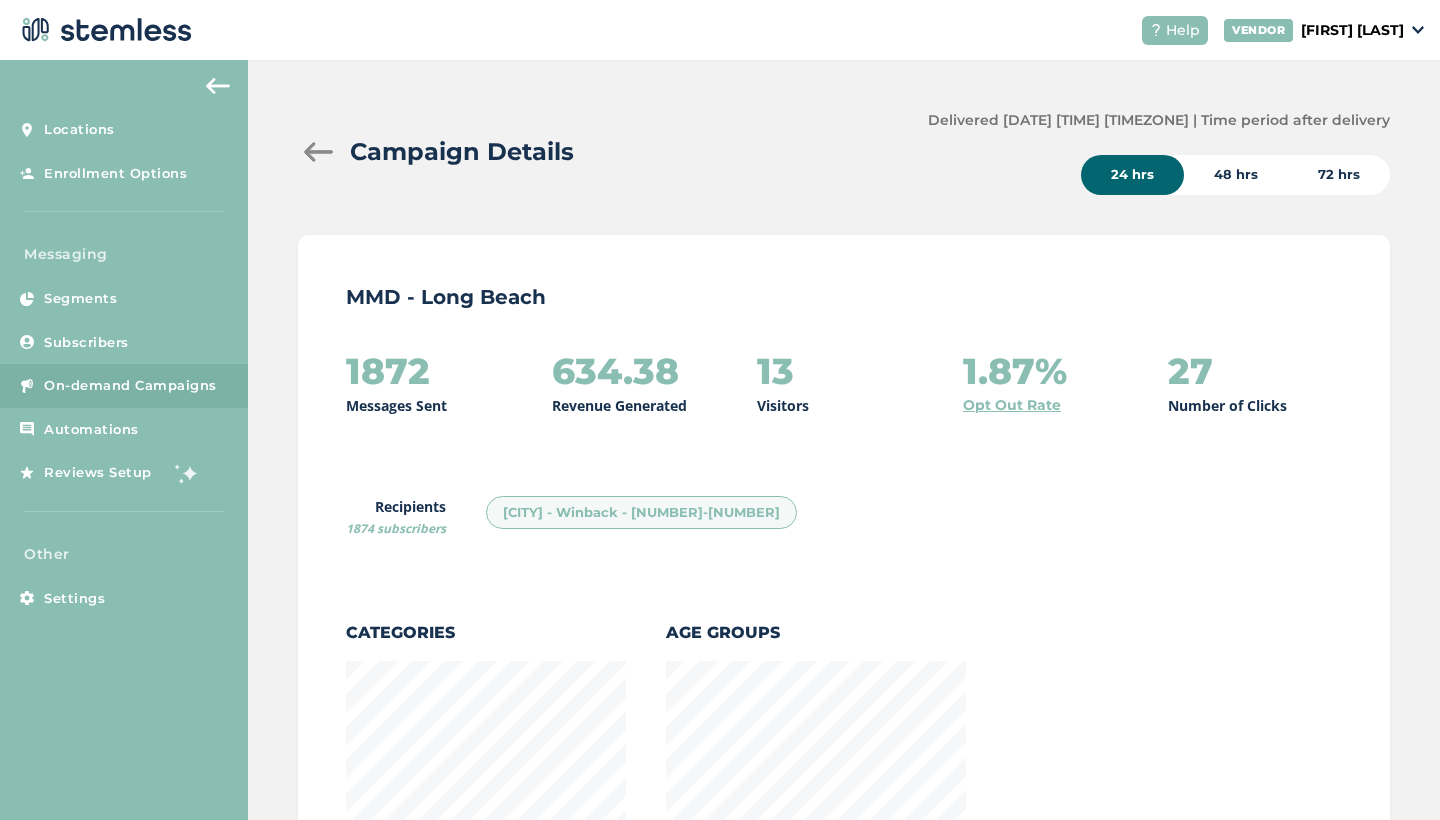 click at bounding box center (318, 152) 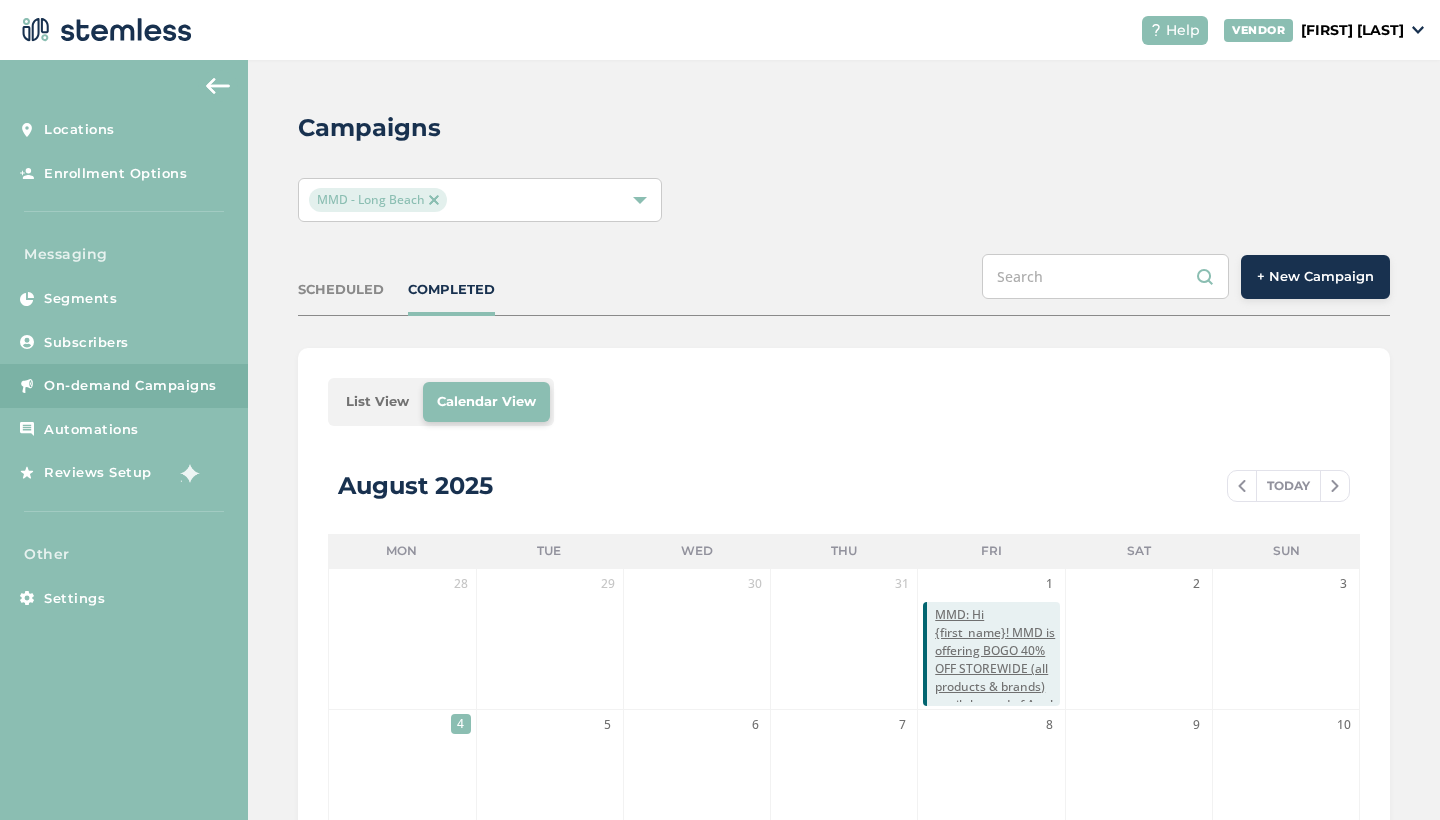 click on "MMD - Long Beach" at bounding box center [378, 200] 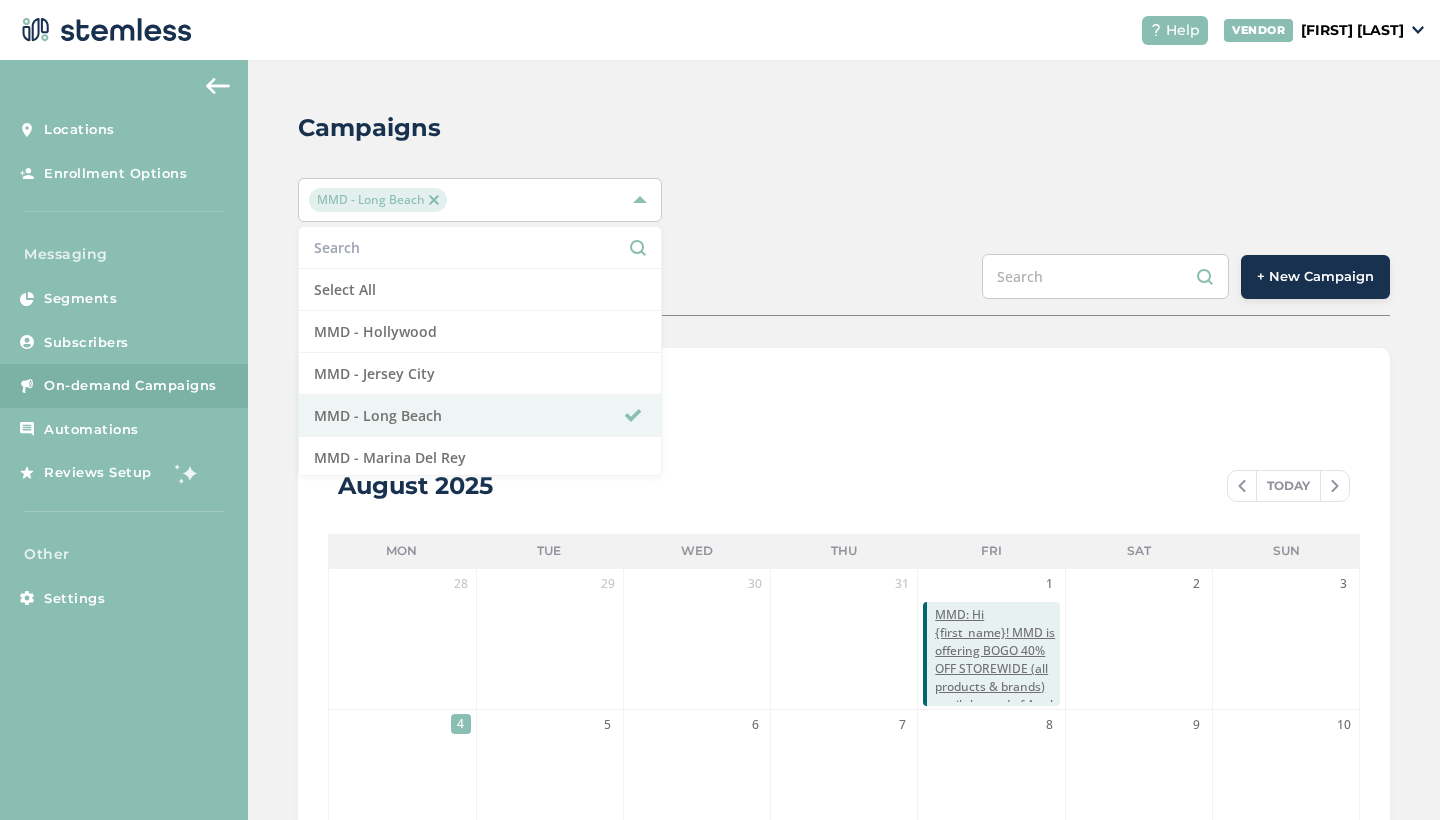 click at bounding box center (434, 200) 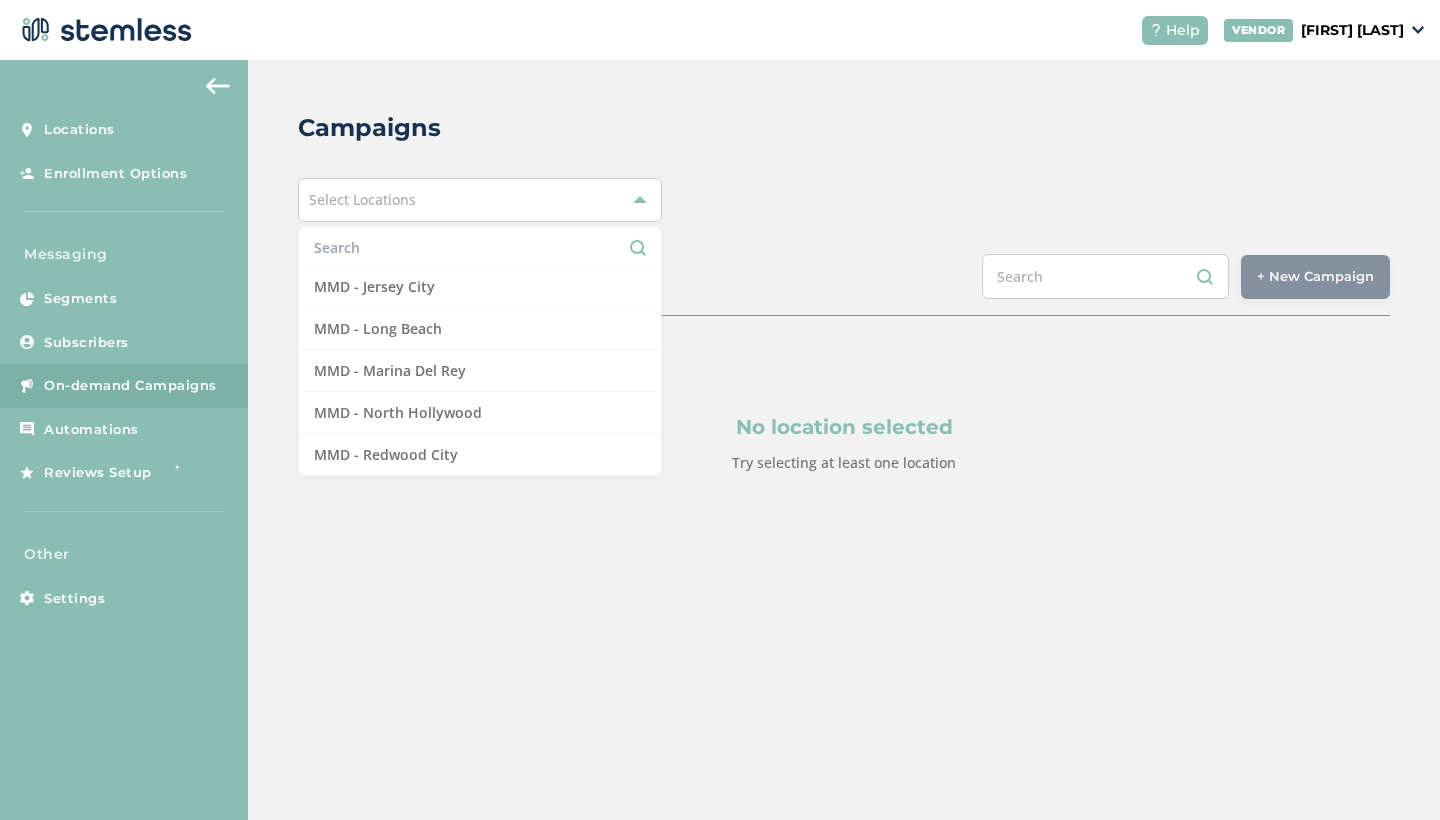 scroll, scrollTop: 87, scrollLeft: 0, axis: vertical 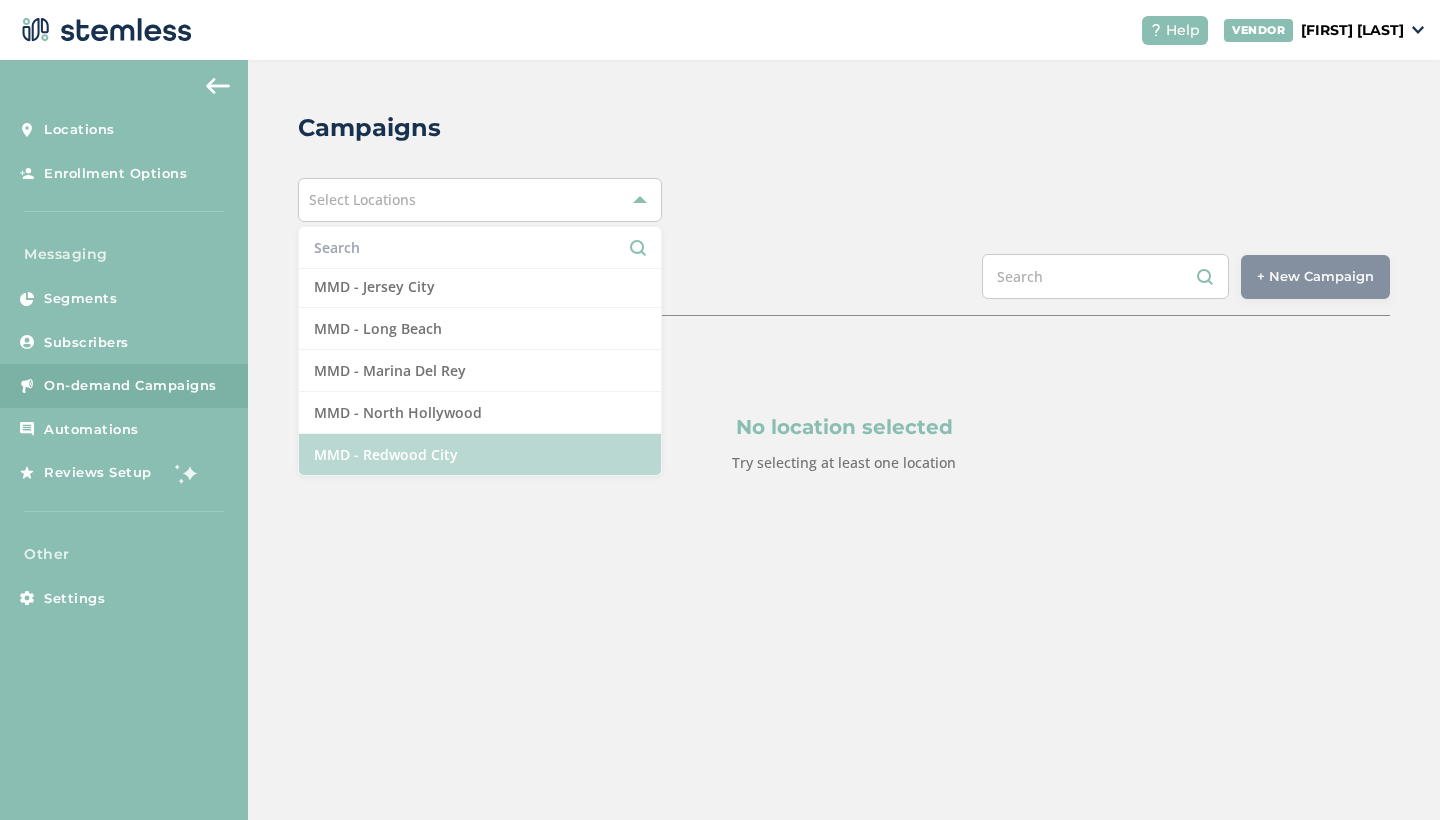 click on "MMD - Redwood City" at bounding box center (480, 454) 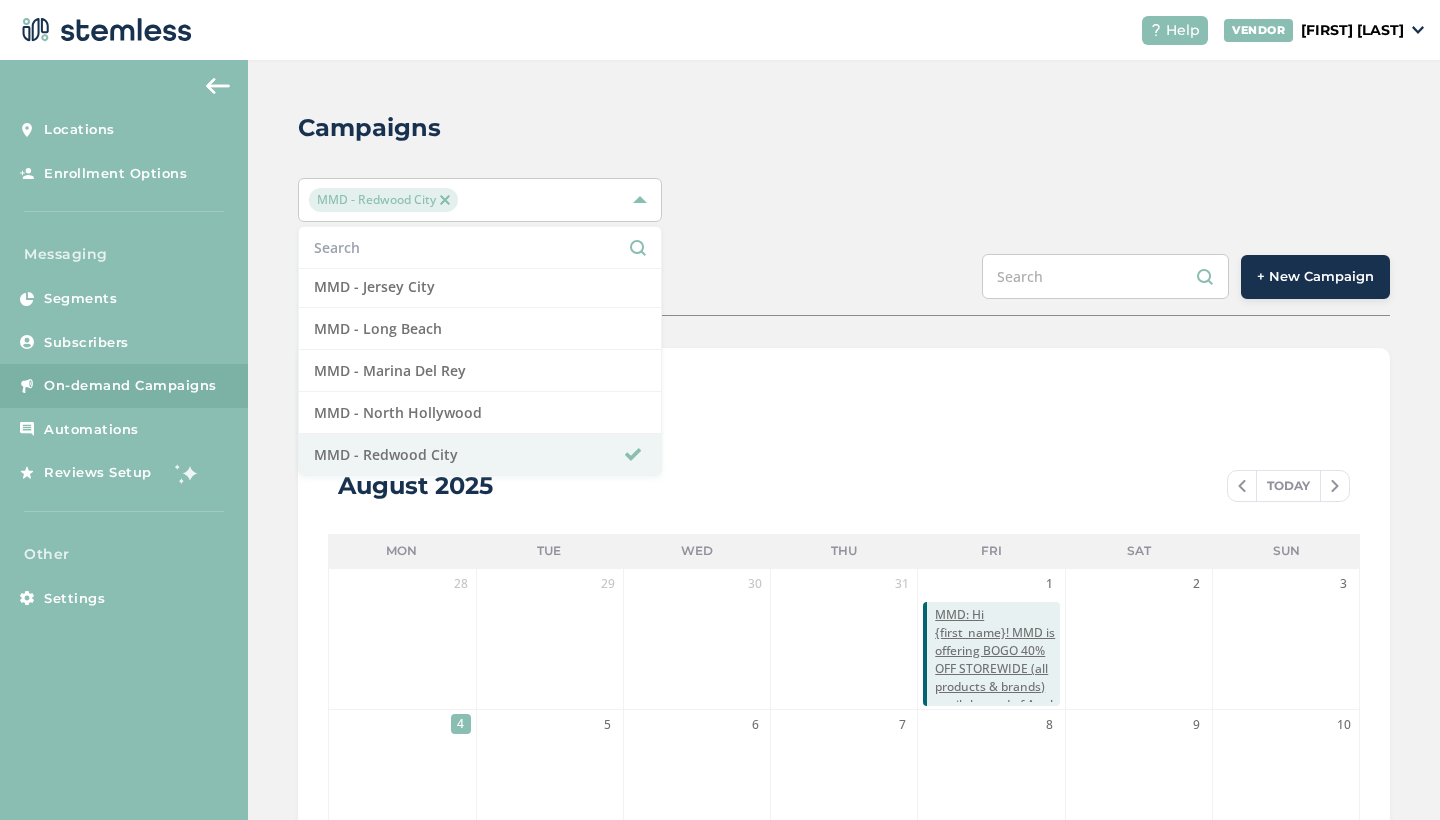 scroll, scrollTop: 203, scrollLeft: 0, axis: vertical 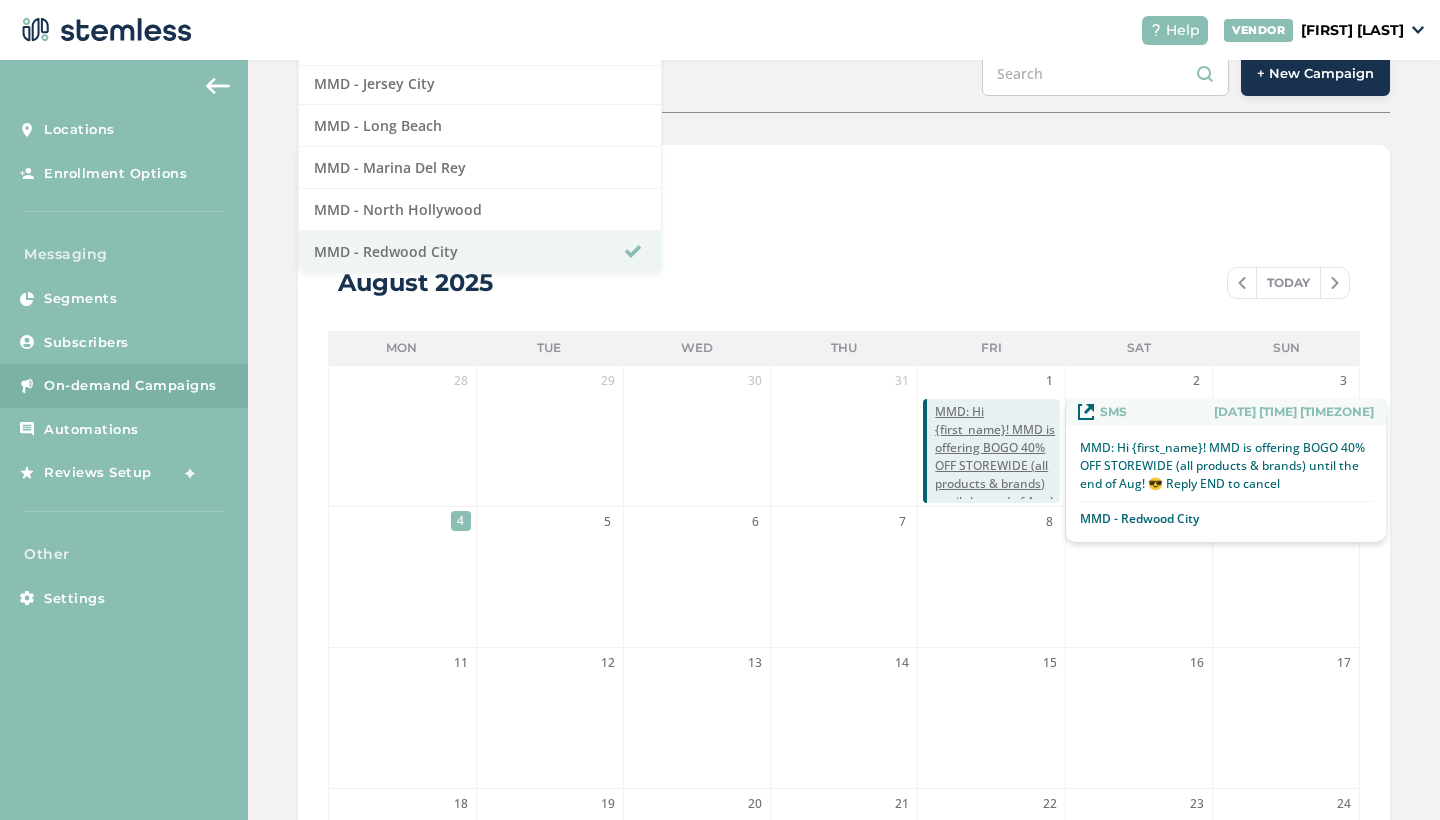 click on "MMD: Hi {first_name}! MMD is offering BOGO 40% OFF STOREWIDE (all products & brands) until the end of Aug! 😎 Reply END to cancel" at bounding box center [997, 475] 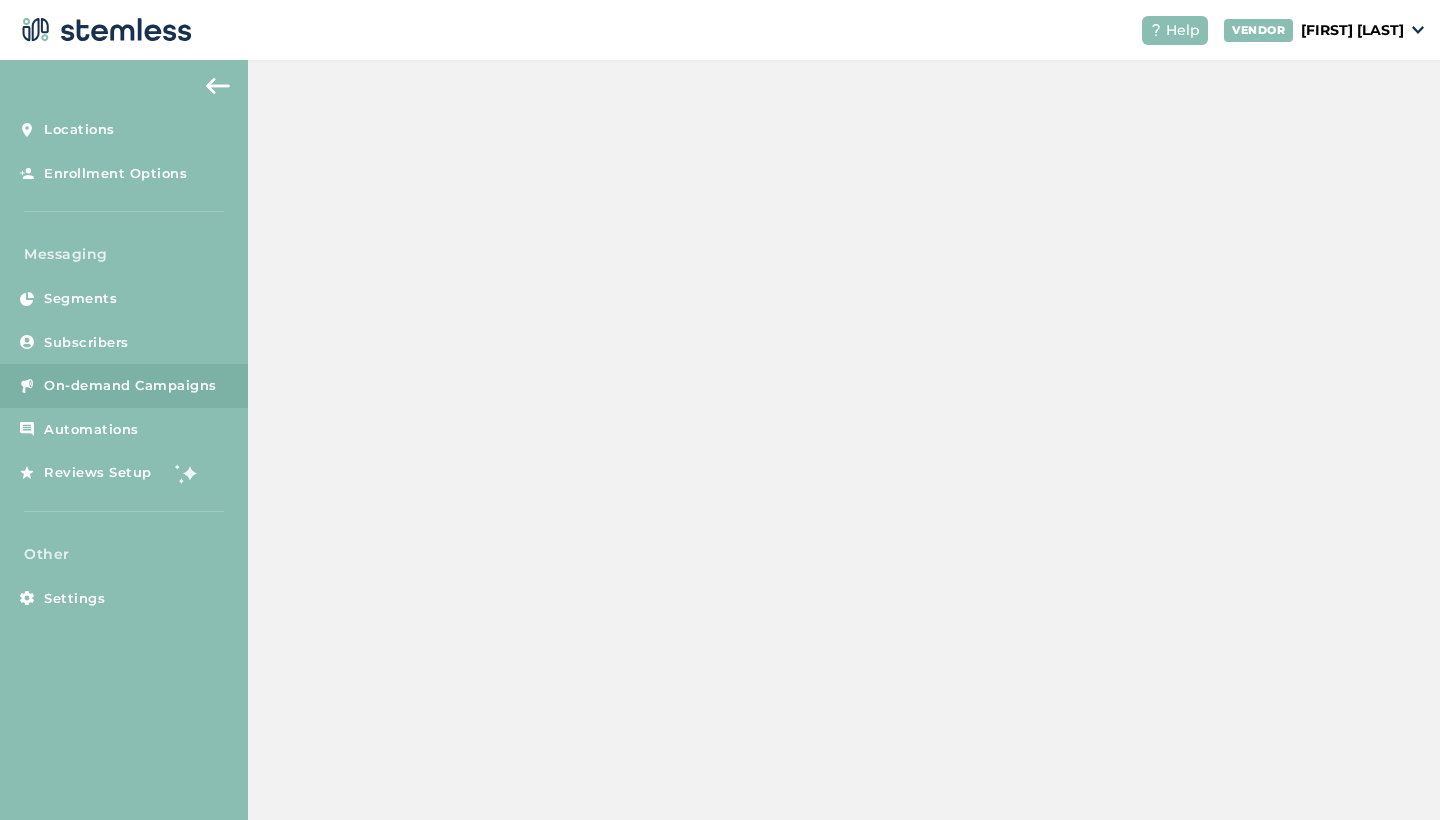 scroll, scrollTop: 0, scrollLeft: 0, axis: both 